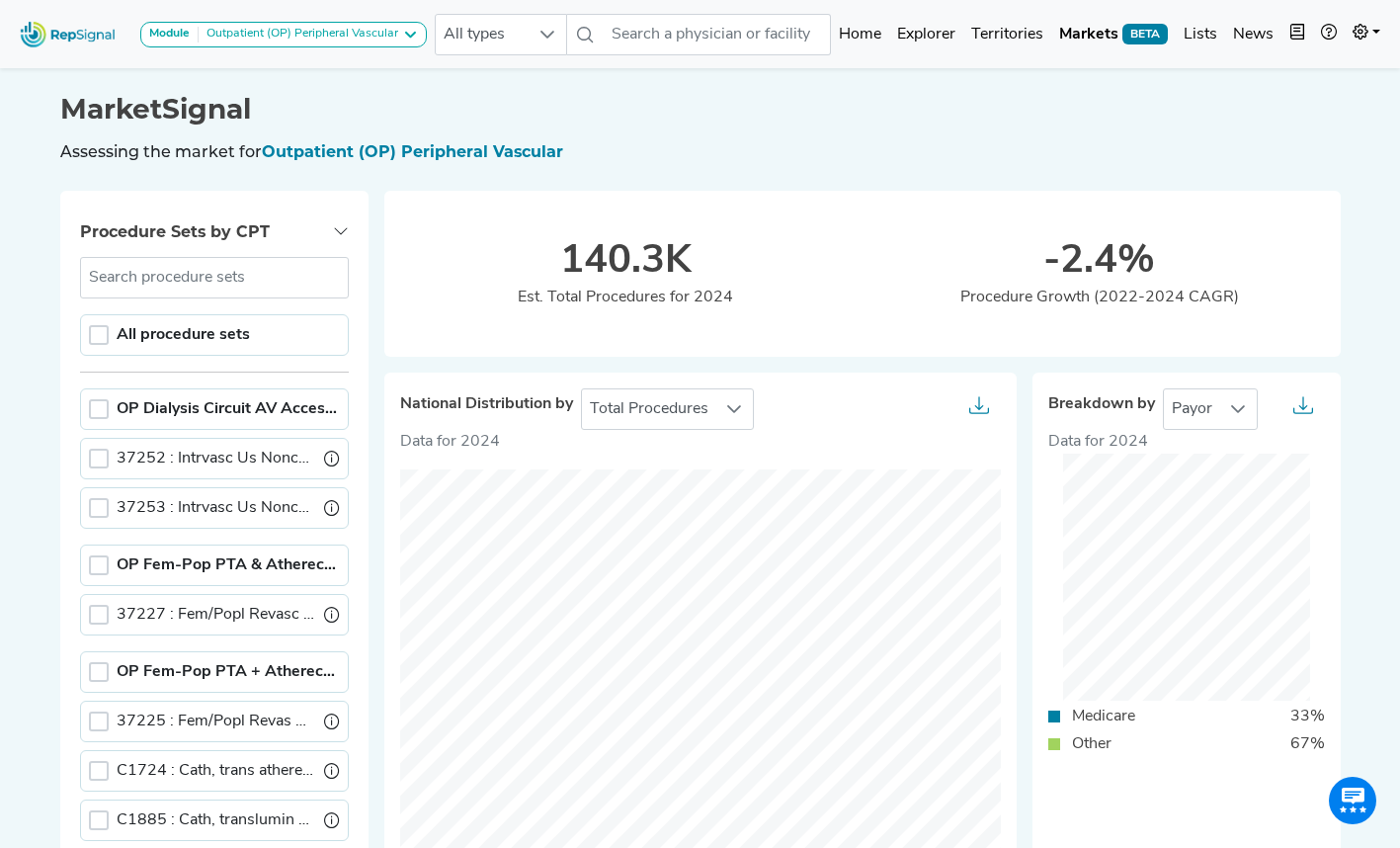 scroll, scrollTop: 330, scrollLeft: 15, axis: both 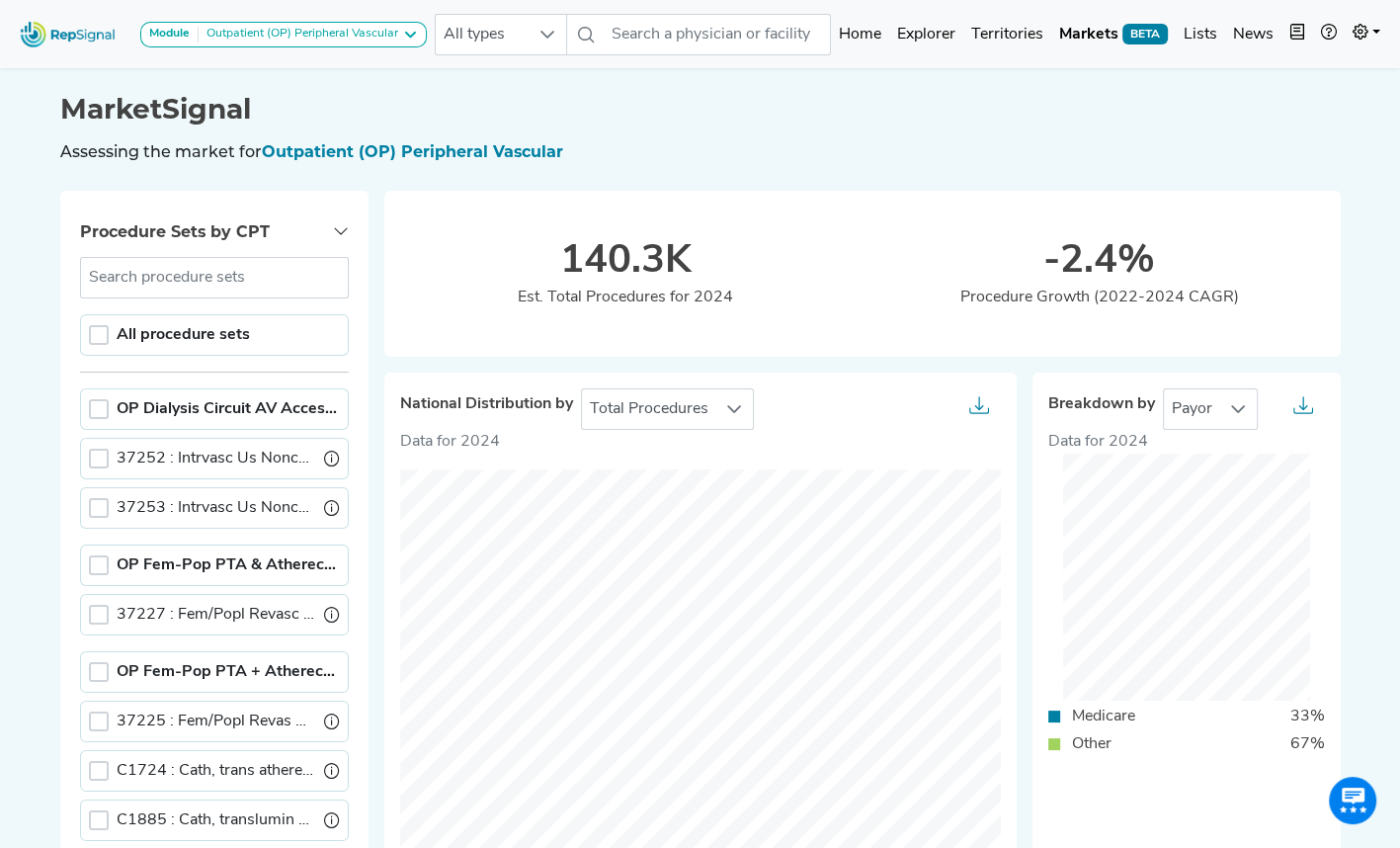 click on "All procedure sets" at bounding box center (214, 335) 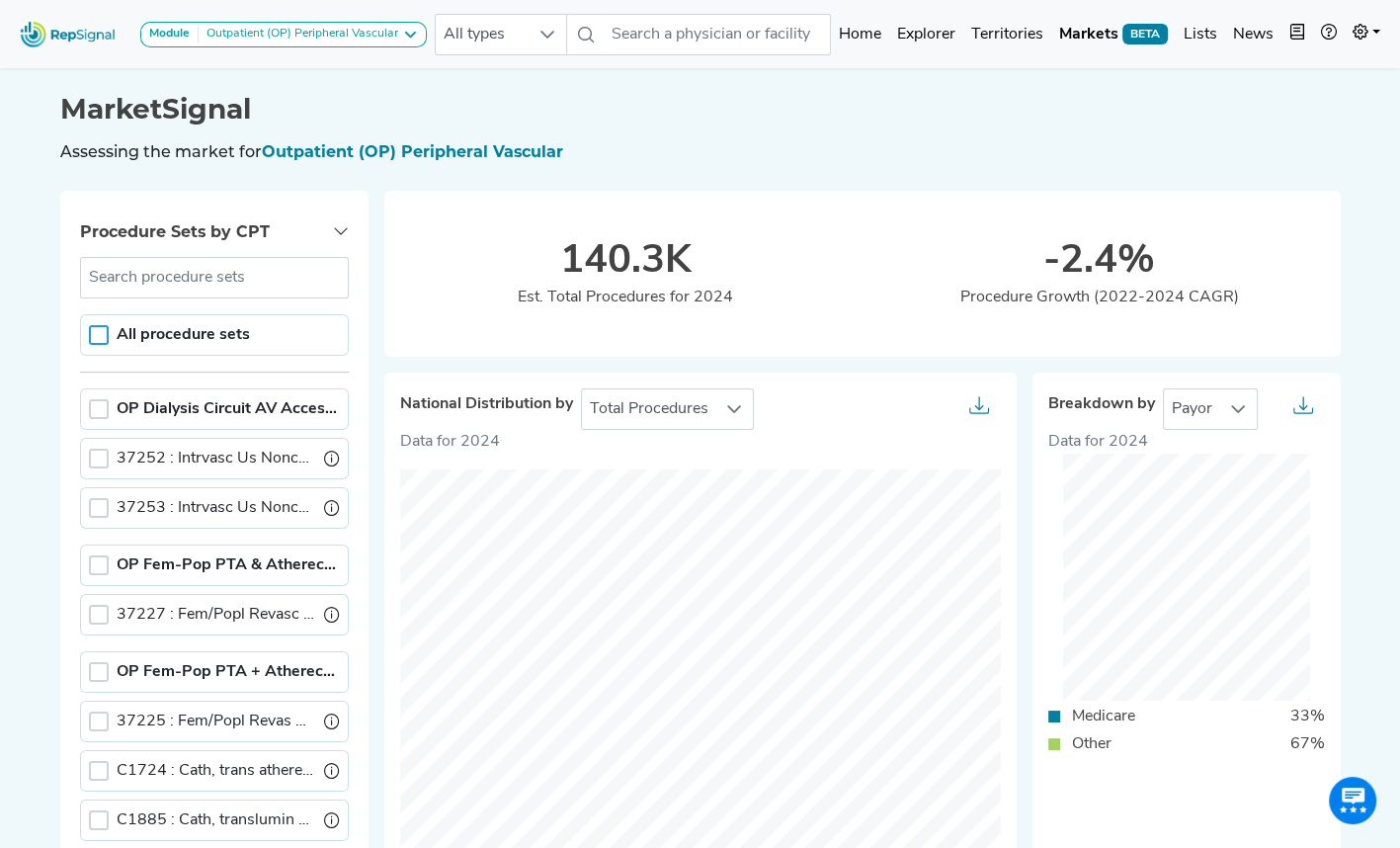 click at bounding box center [99, 335] 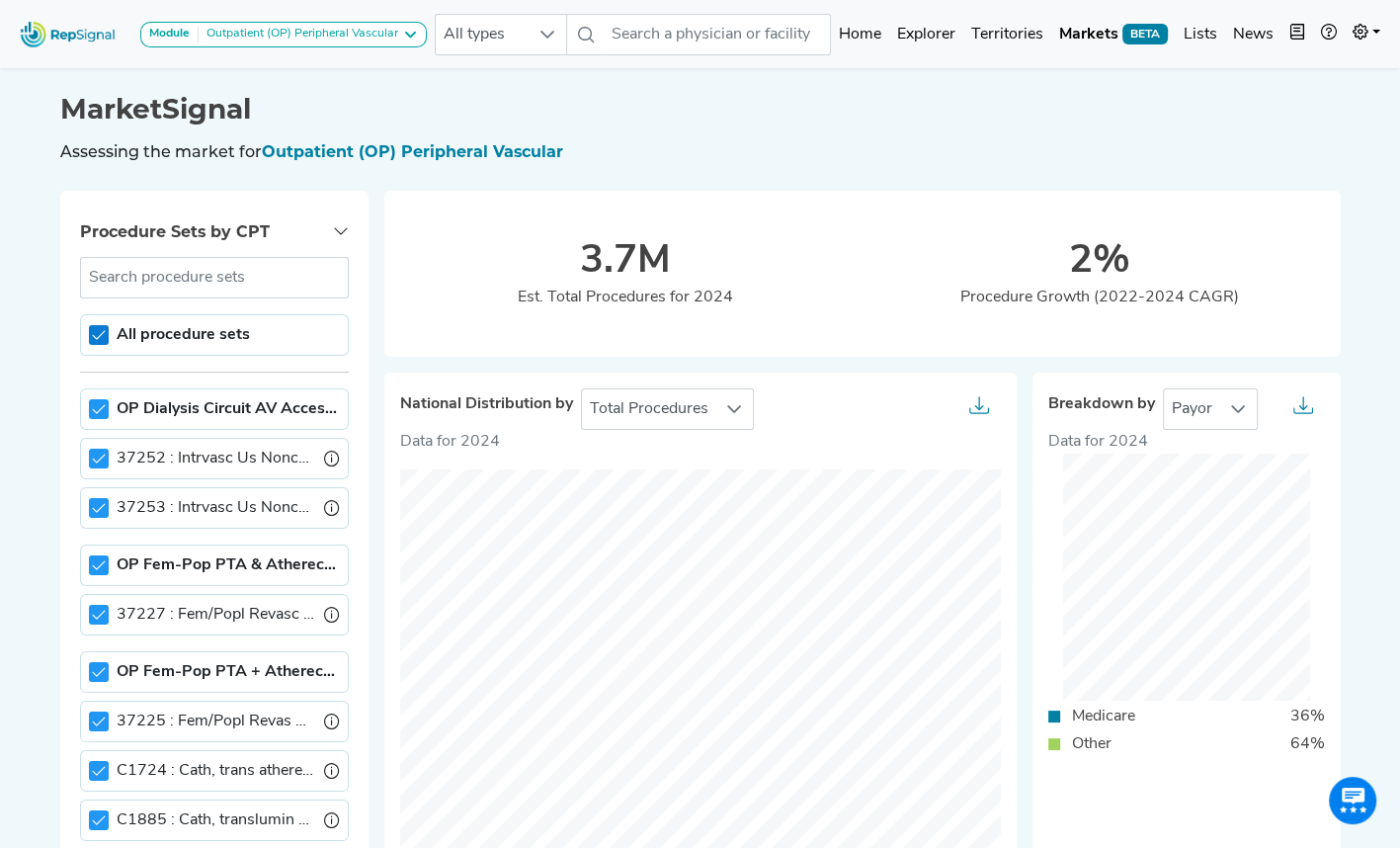 click 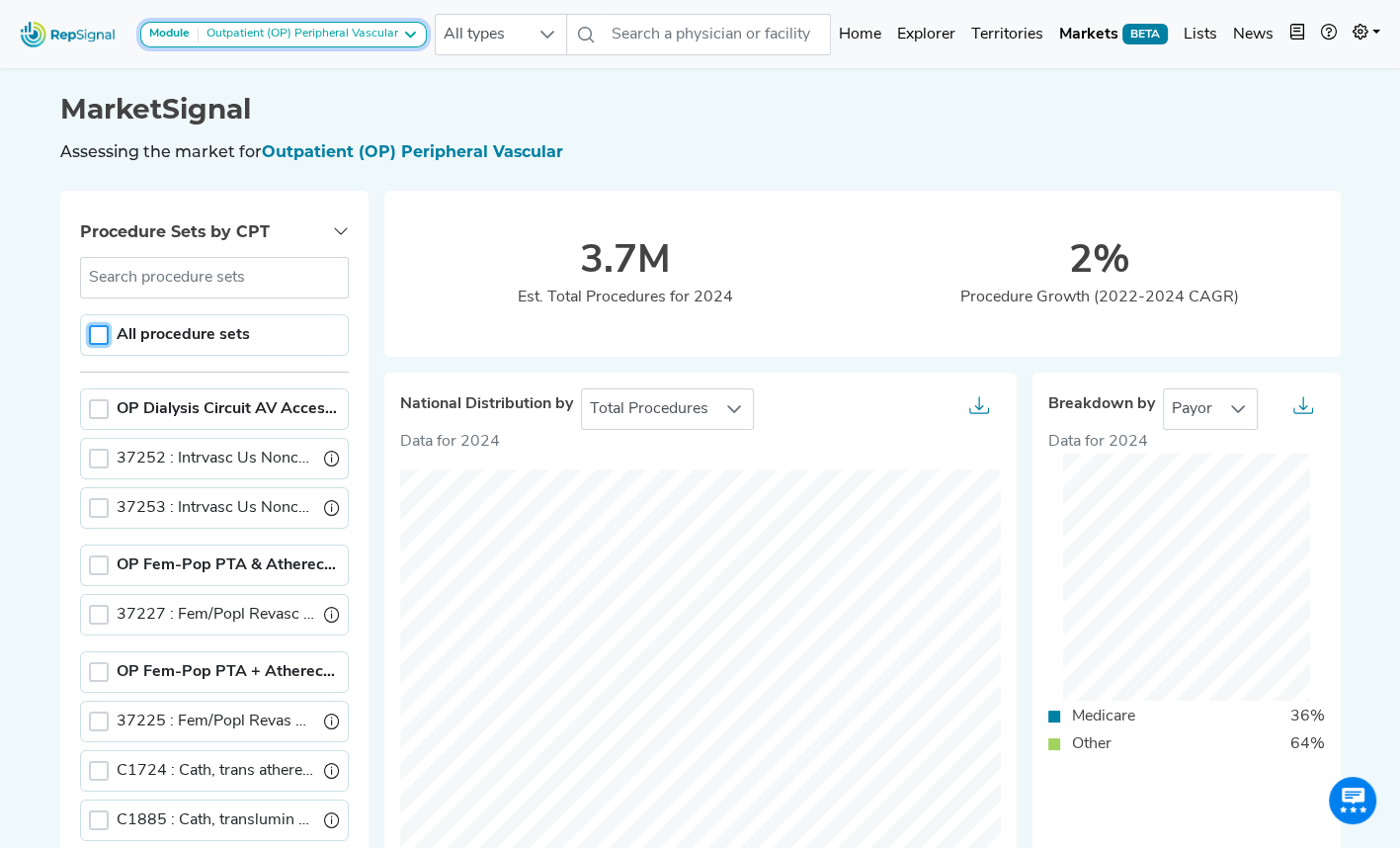 click on "Outpatient (OP) Peripheral Vascular" at bounding box center [298, 35] 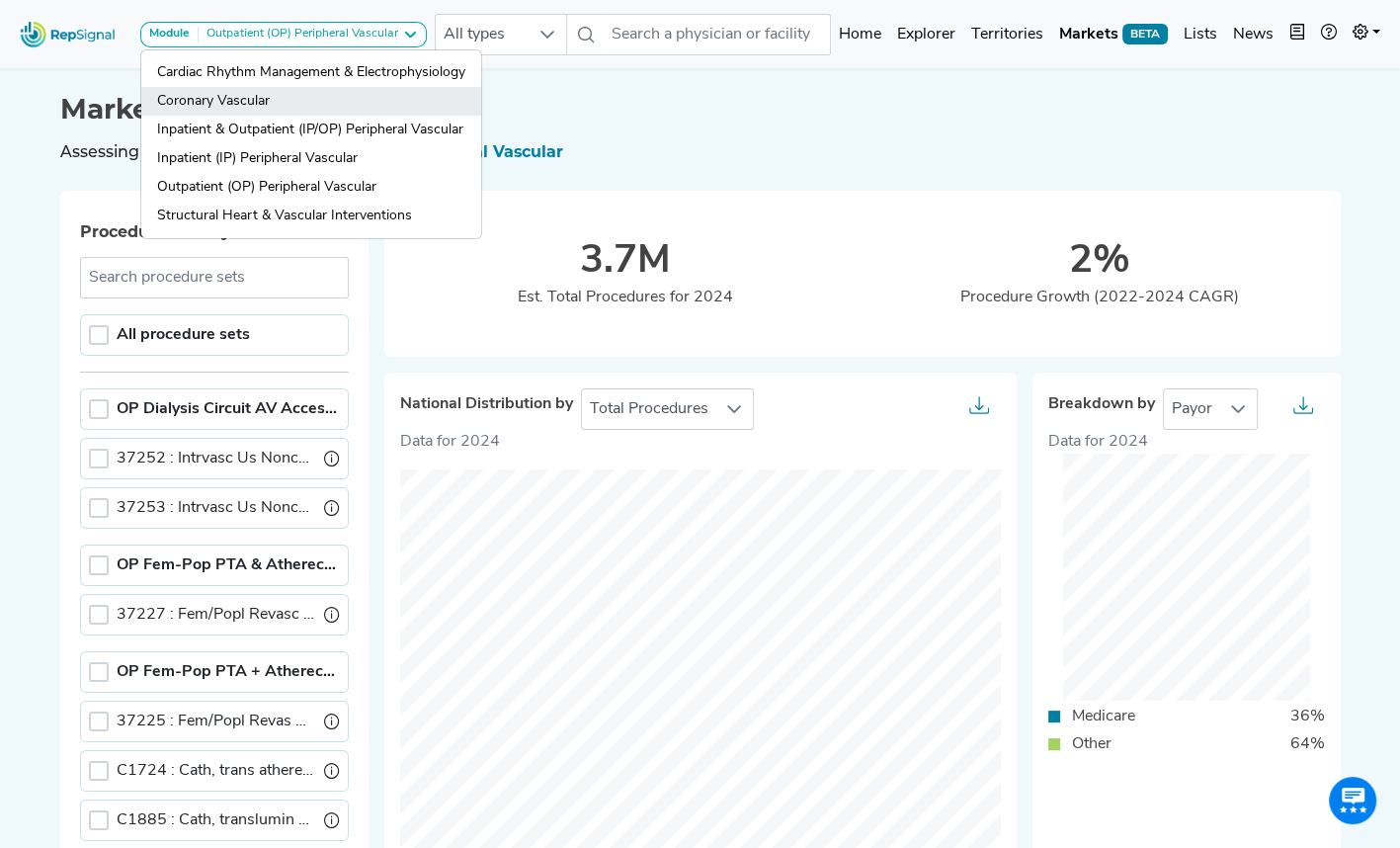 click on "Coronary Vascular" 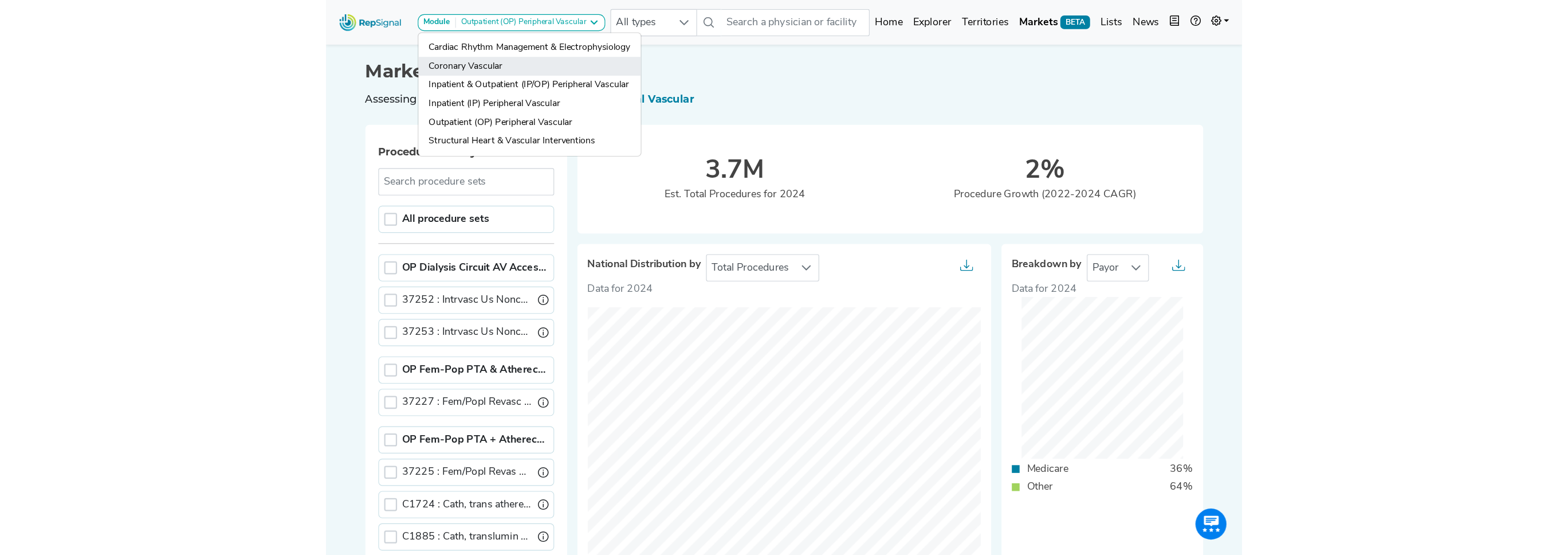 scroll, scrollTop: 0, scrollLeft: 0, axis: both 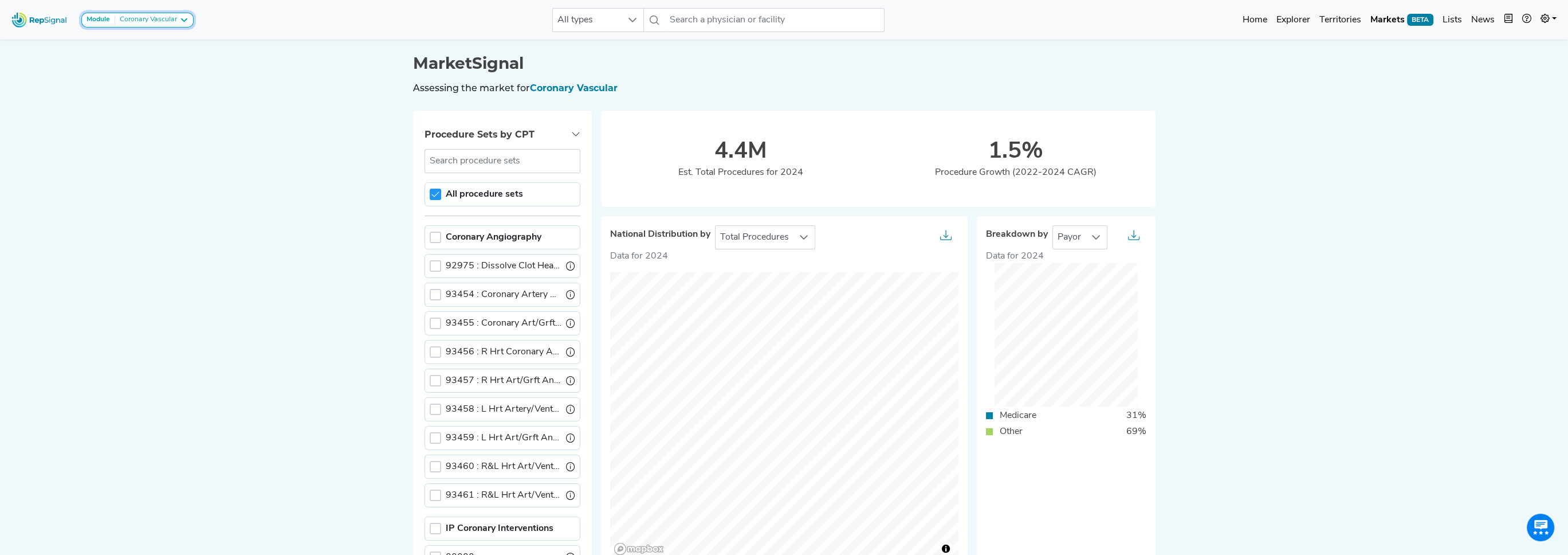 click on "Module Coronary Vascular" at bounding box center [137, 20] 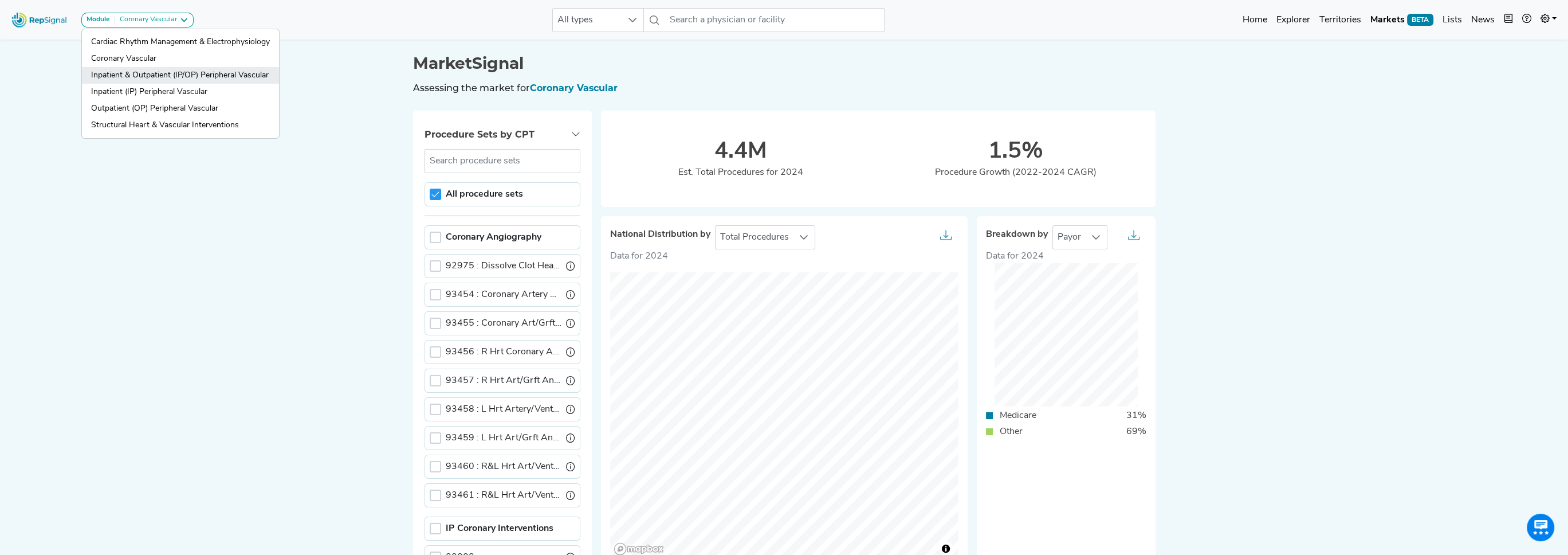 click on "[PROCEDURE_NAME]" 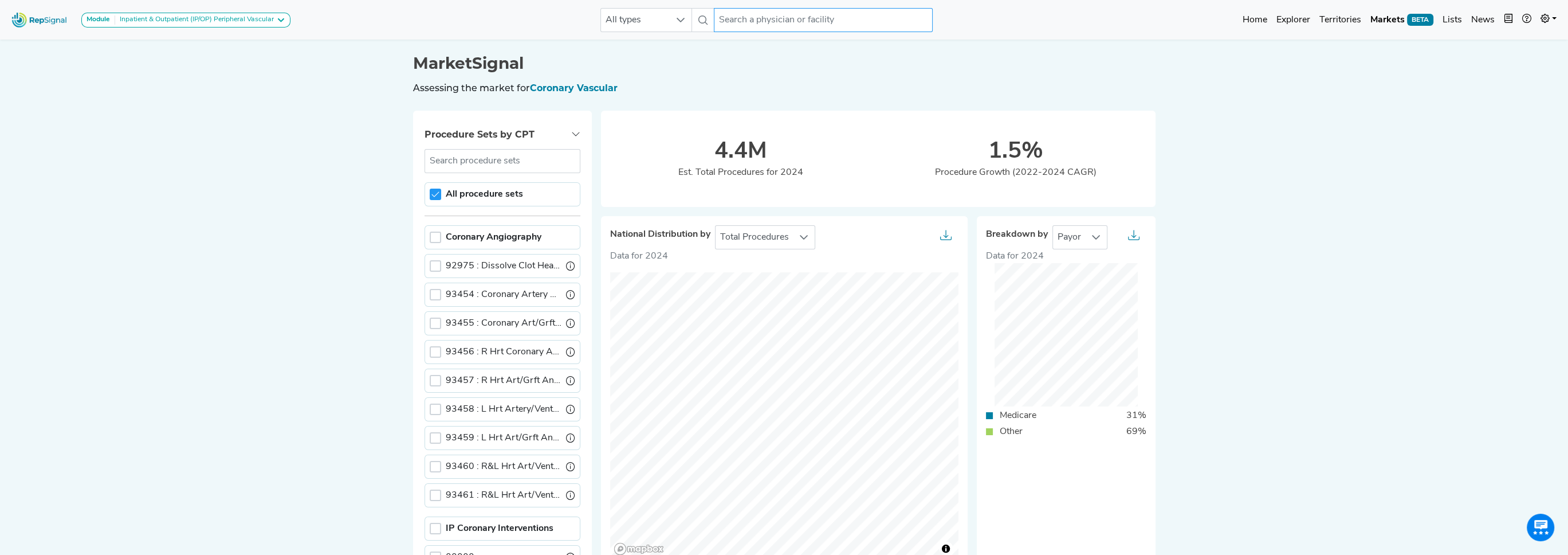 click at bounding box center [823, 20] 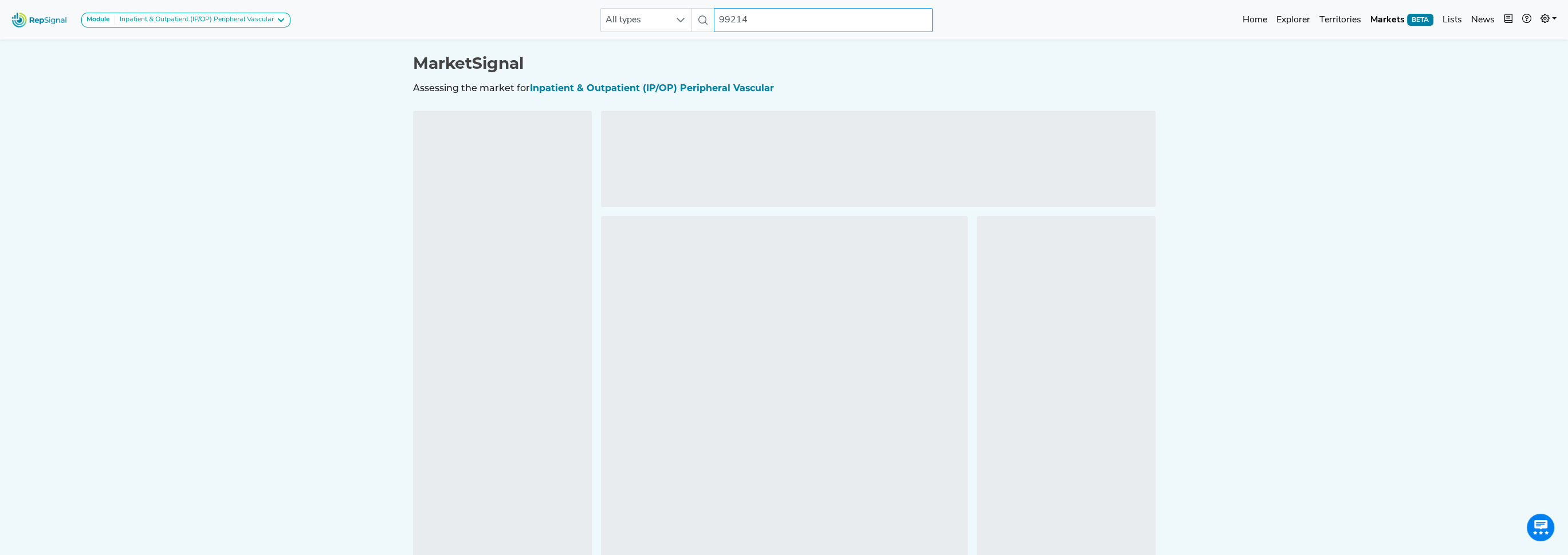 click on "99214" at bounding box center [823, 20] 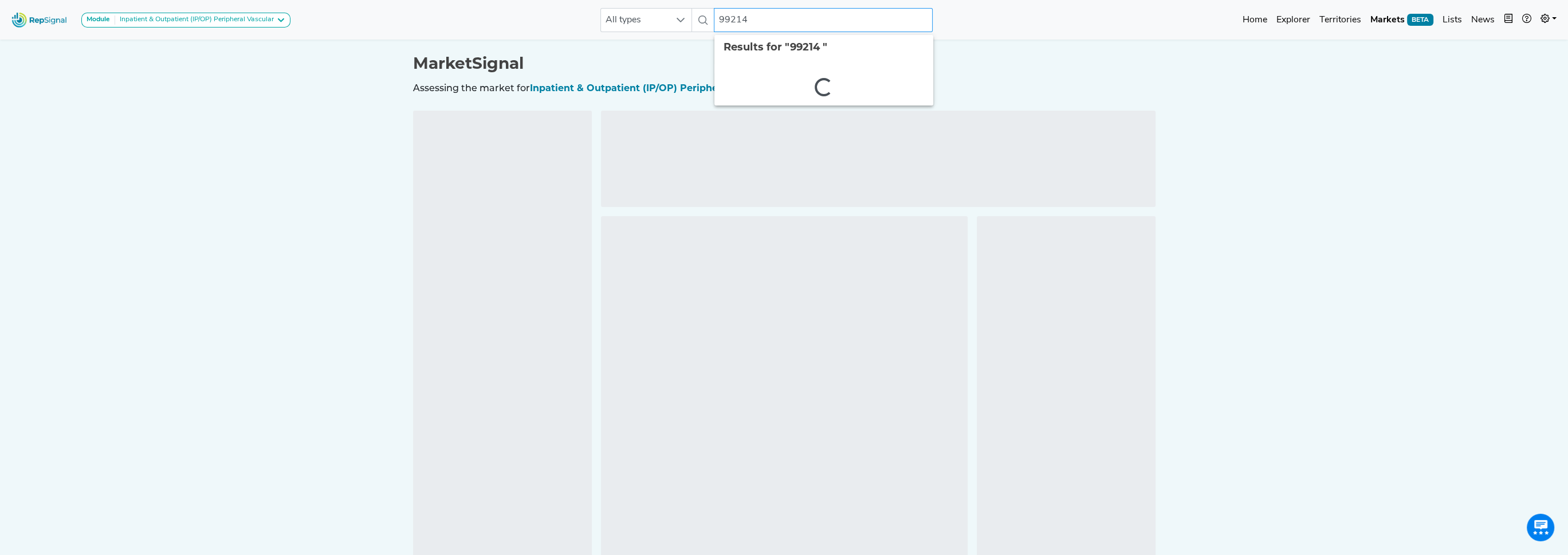 click on "99214" at bounding box center [823, 20] 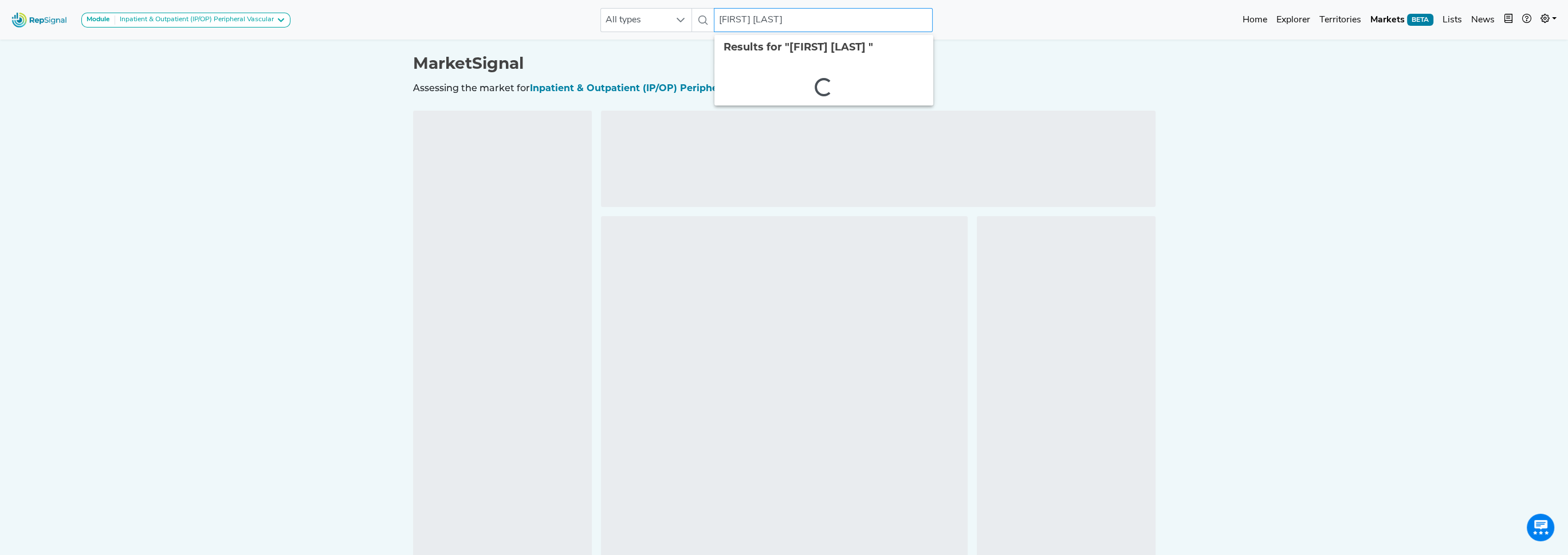 type on "Anuradah Chirala" 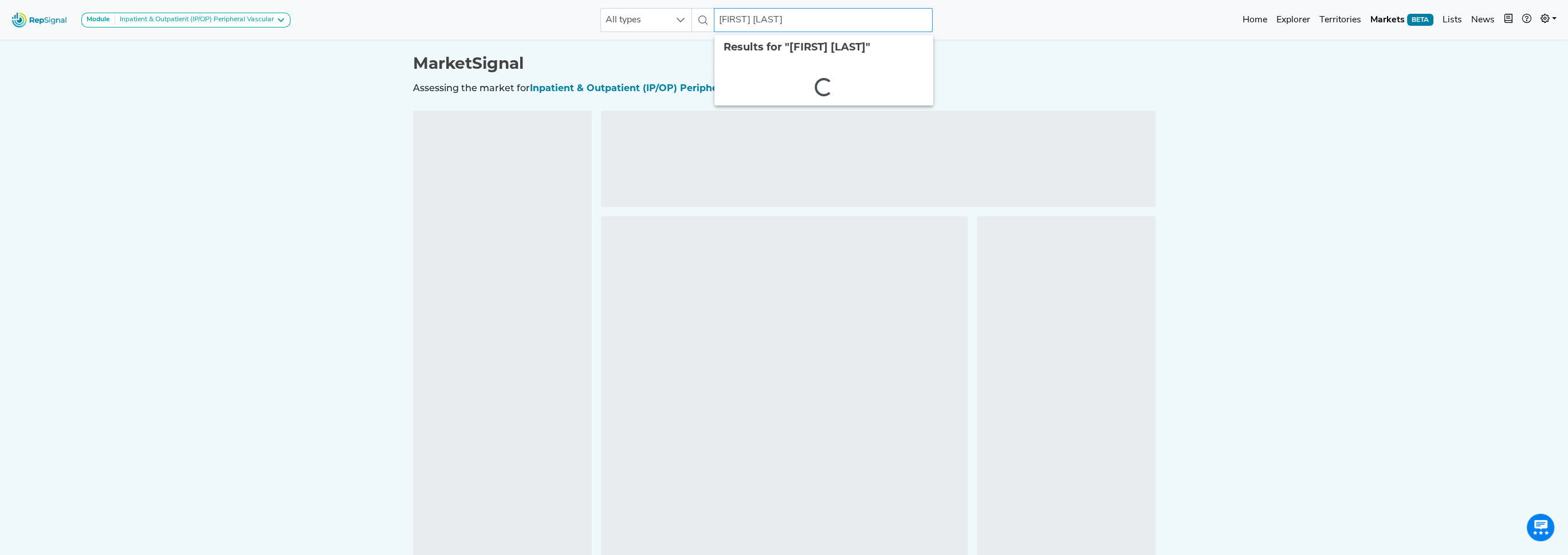 type 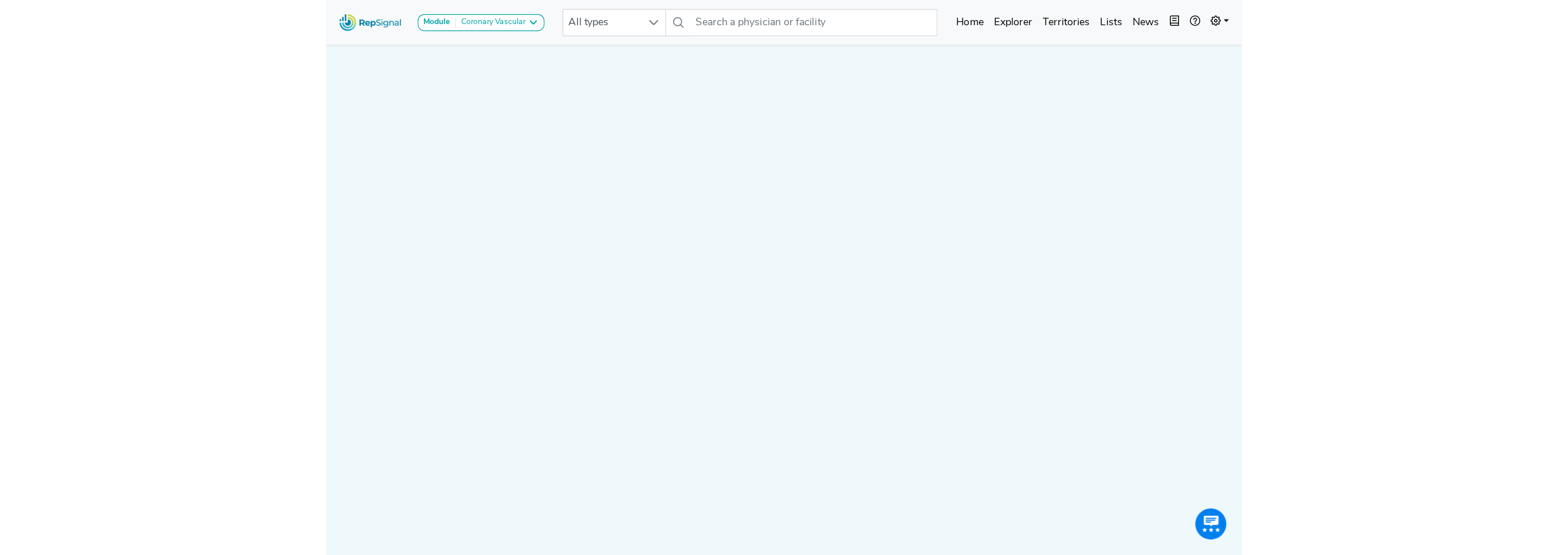 scroll, scrollTop: 0, scrollLeft: 0, axis: both 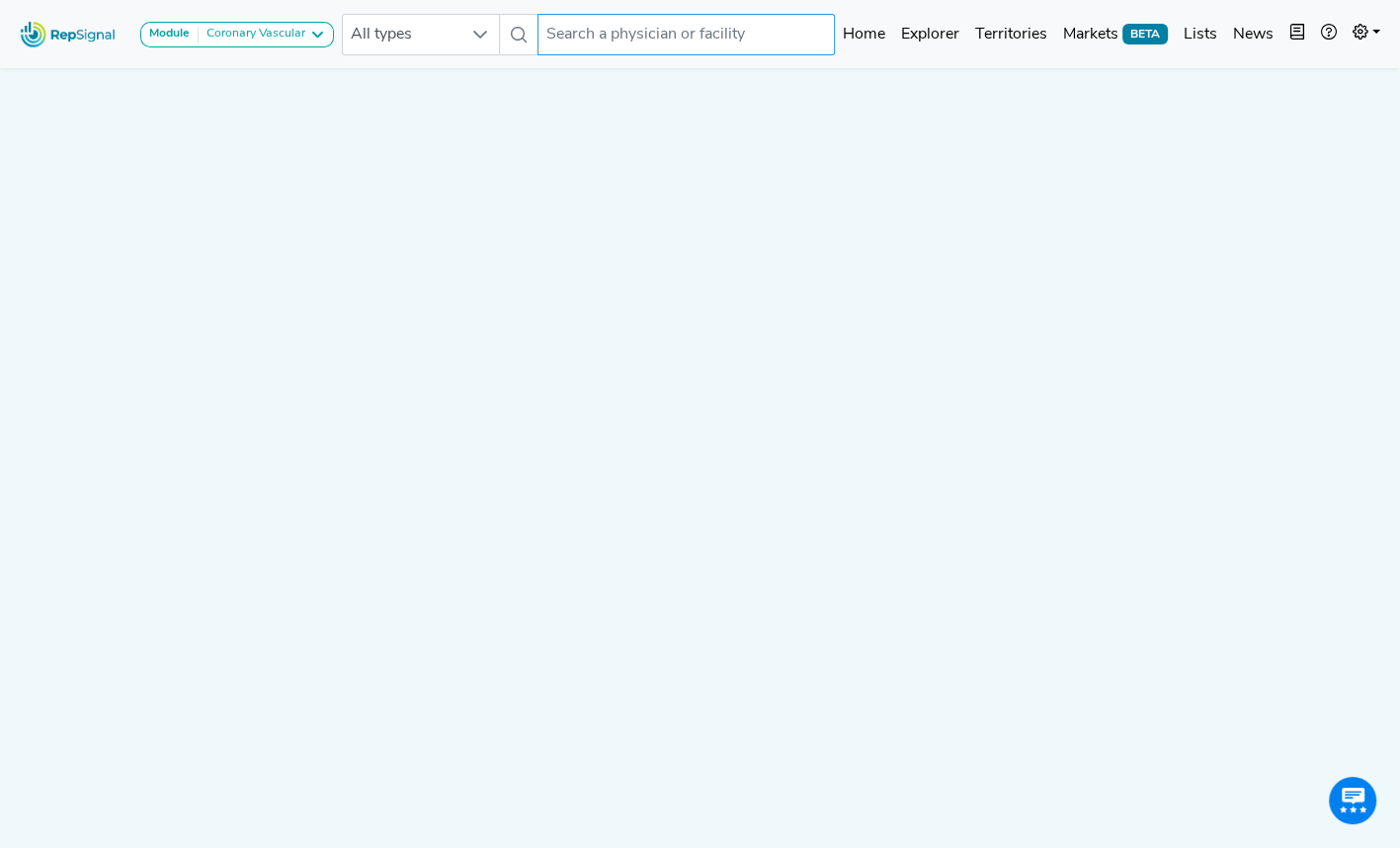 click at bounding box center [687, 35] 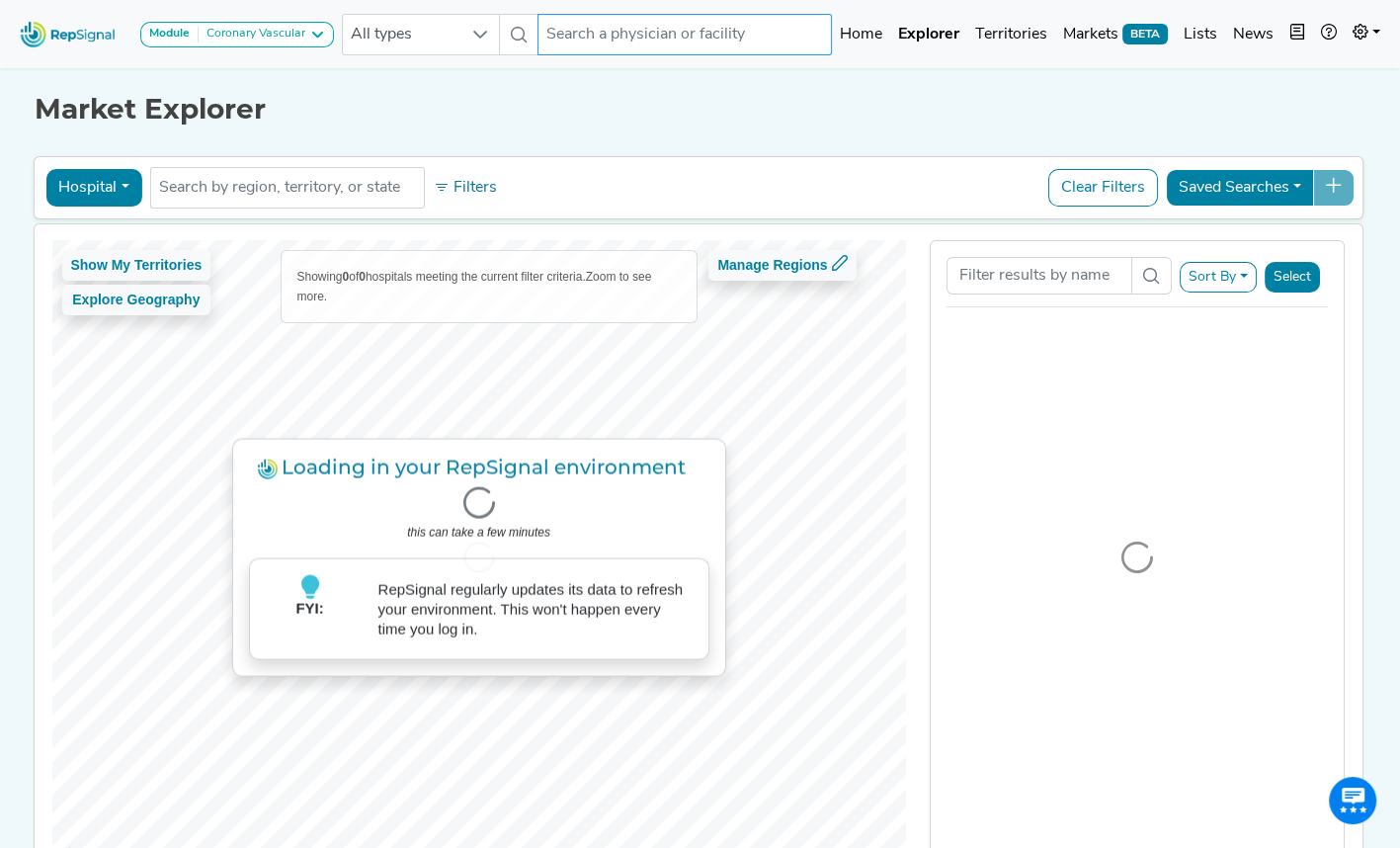 paste on "[NAME]" 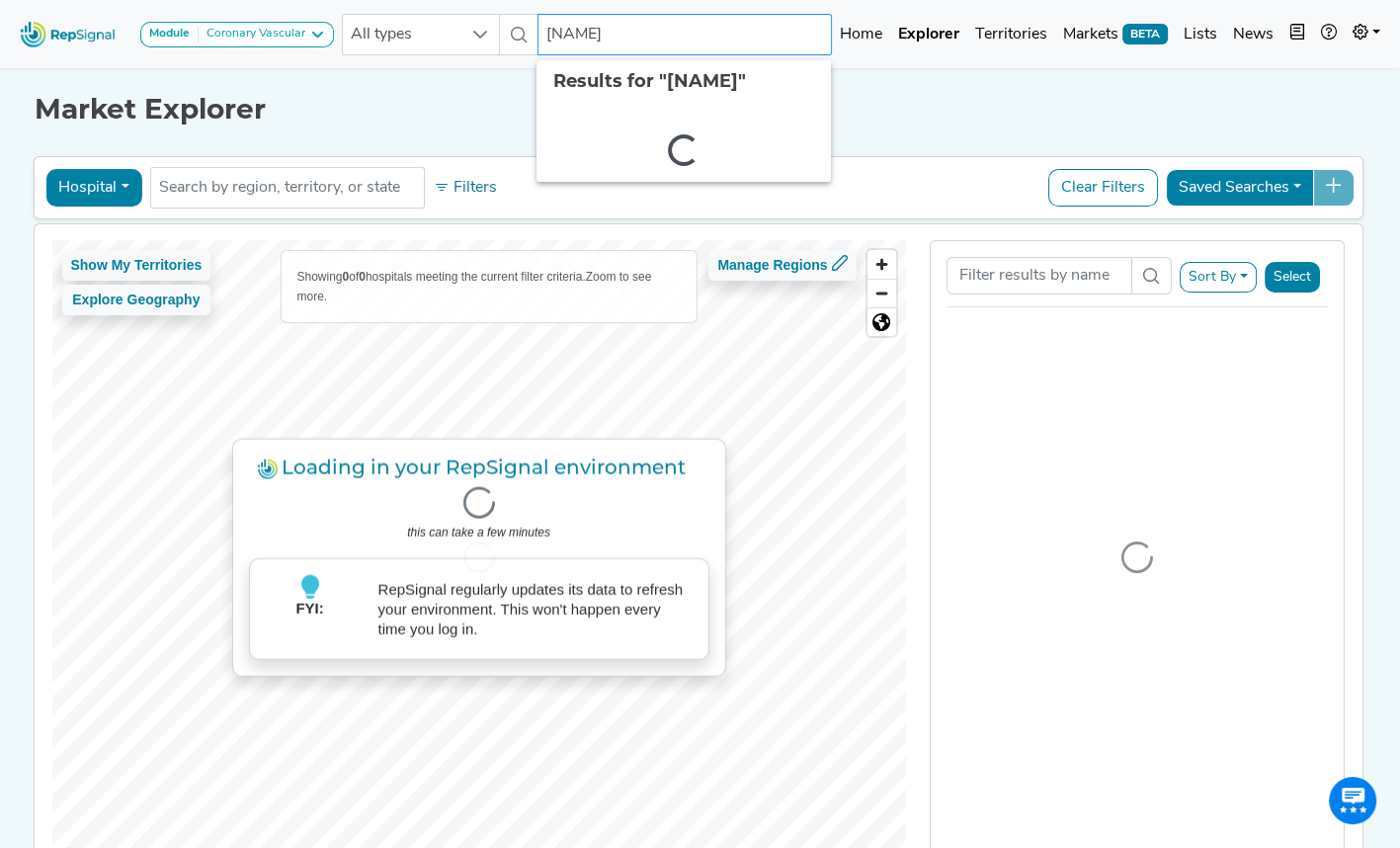 click on "[NAME]" at bounding box center (685, 35) 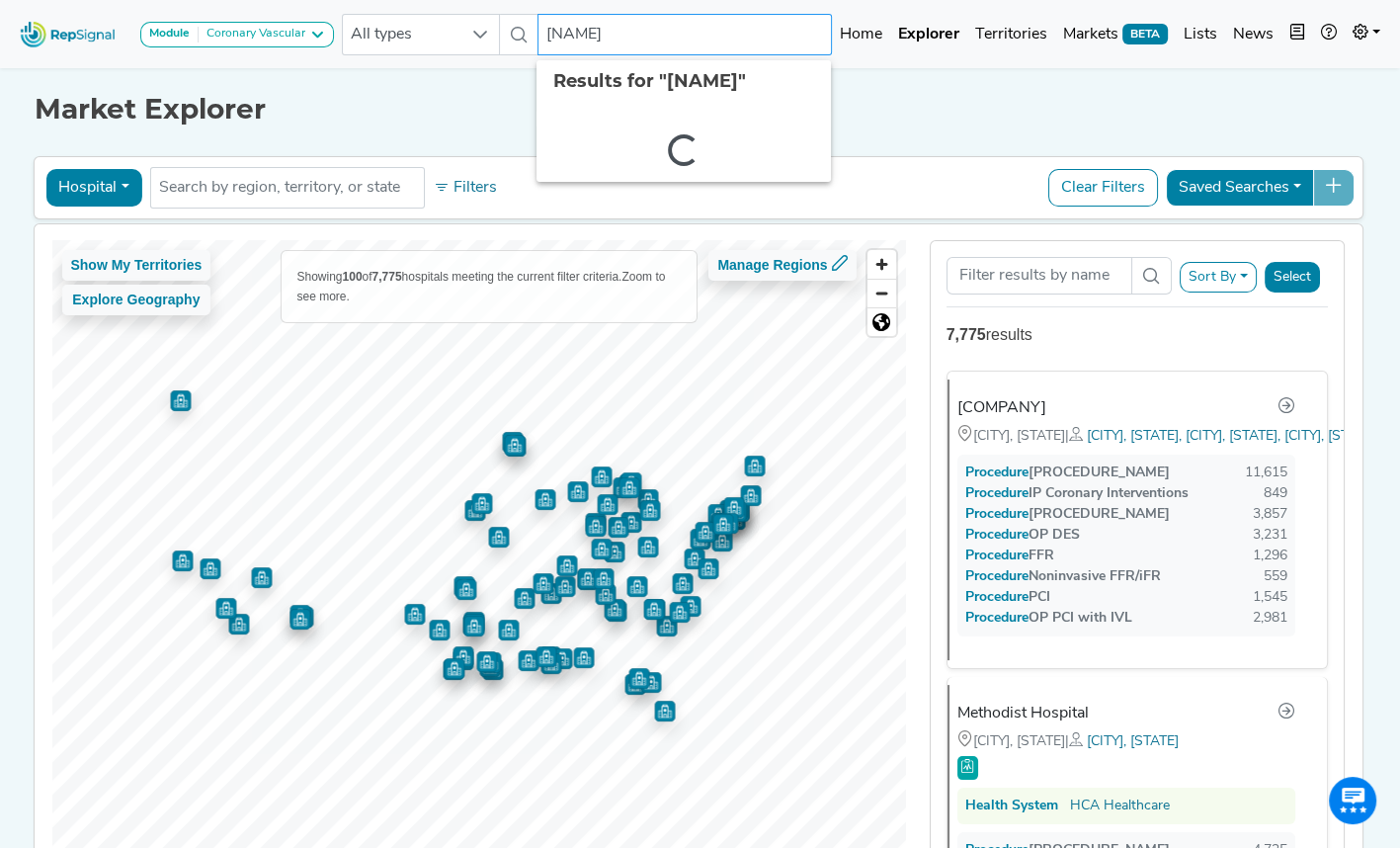 click on "[NAME]" at bounding box center (685, 35) 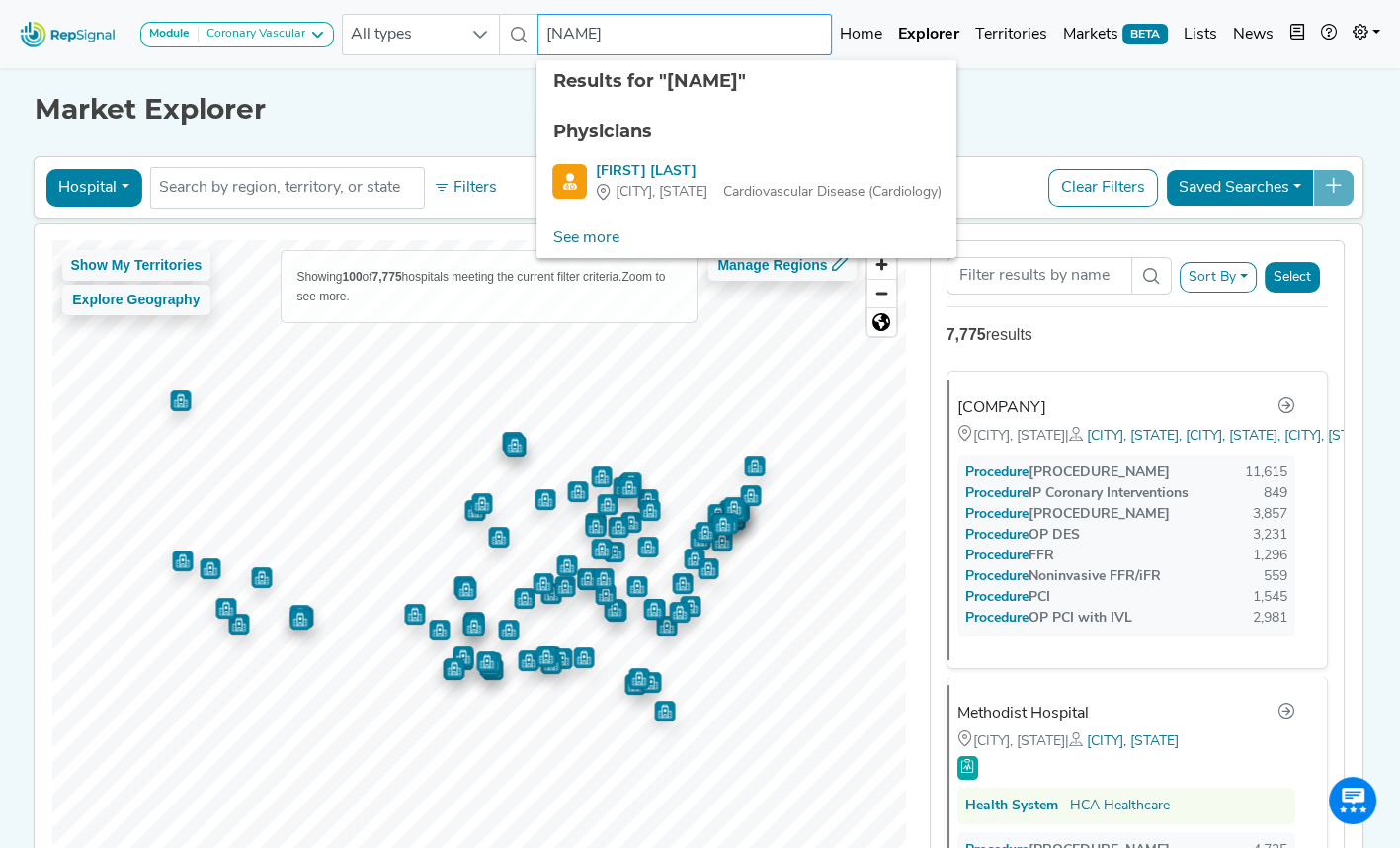 drag, startPoint x: 739, startPoint y: 35, endPoint x: 517, endPoint y: 43, distance: 222.1441 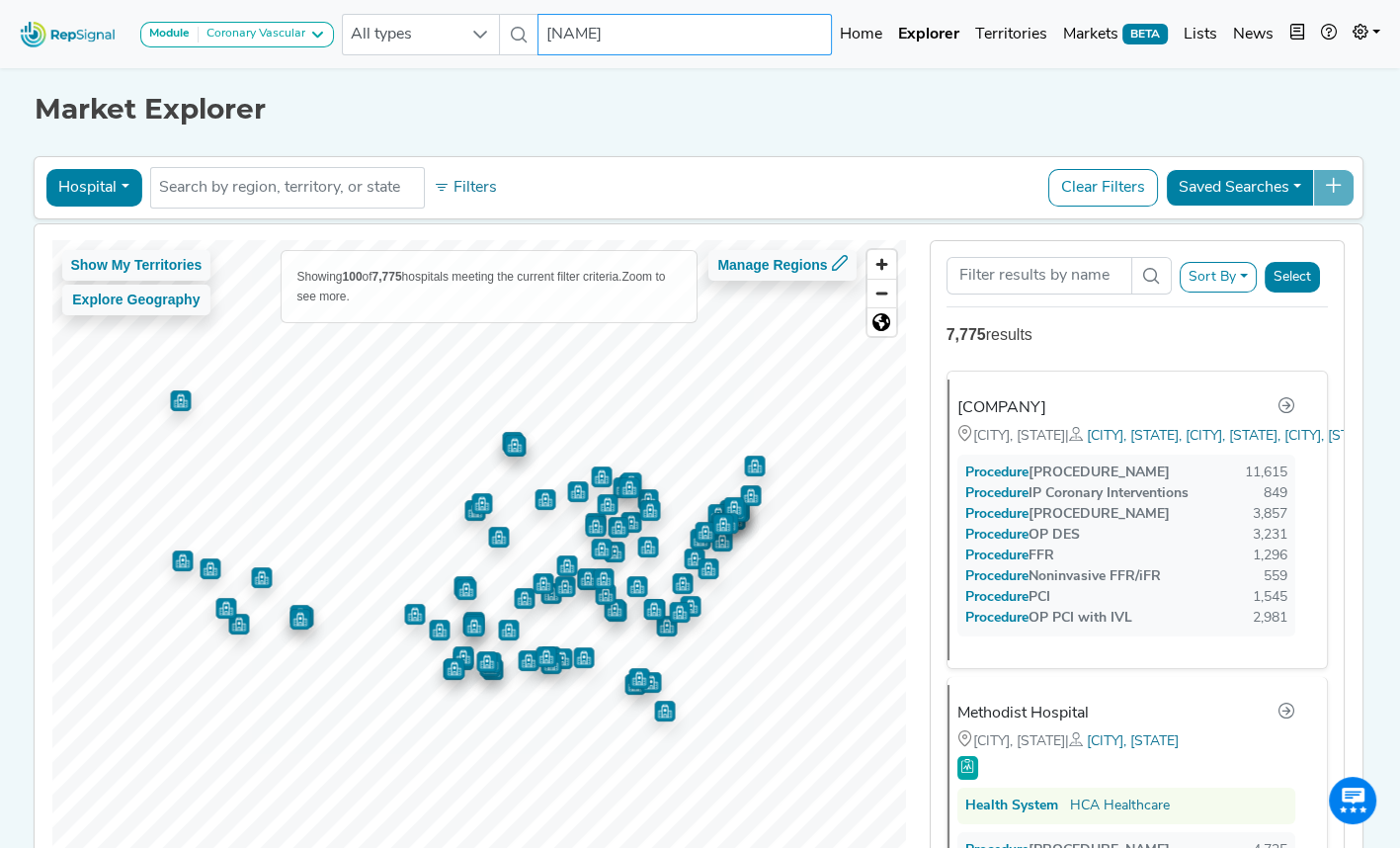 click on "[NAME]" at bounding box center (685, 35) 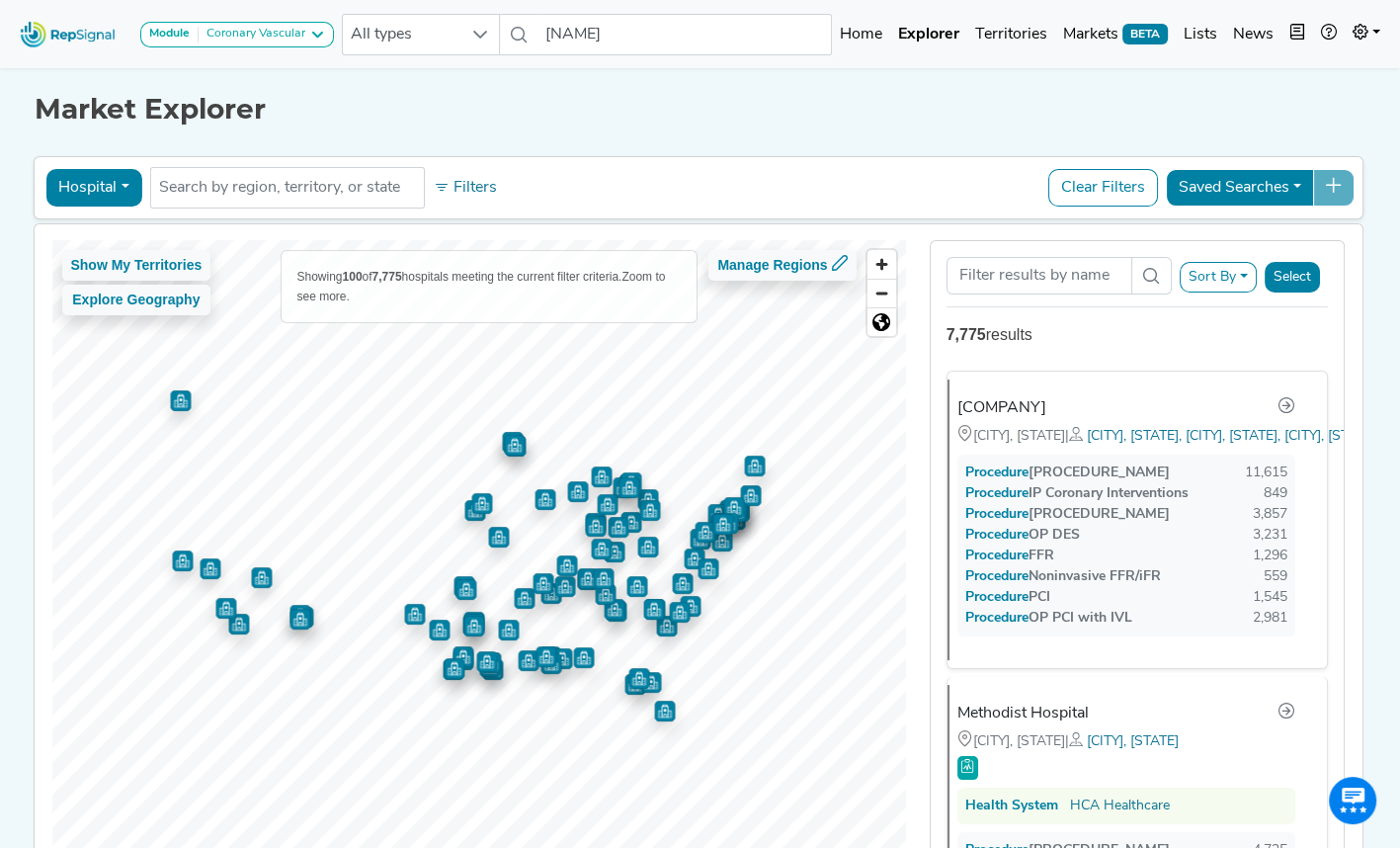 click on "Market Explorer" 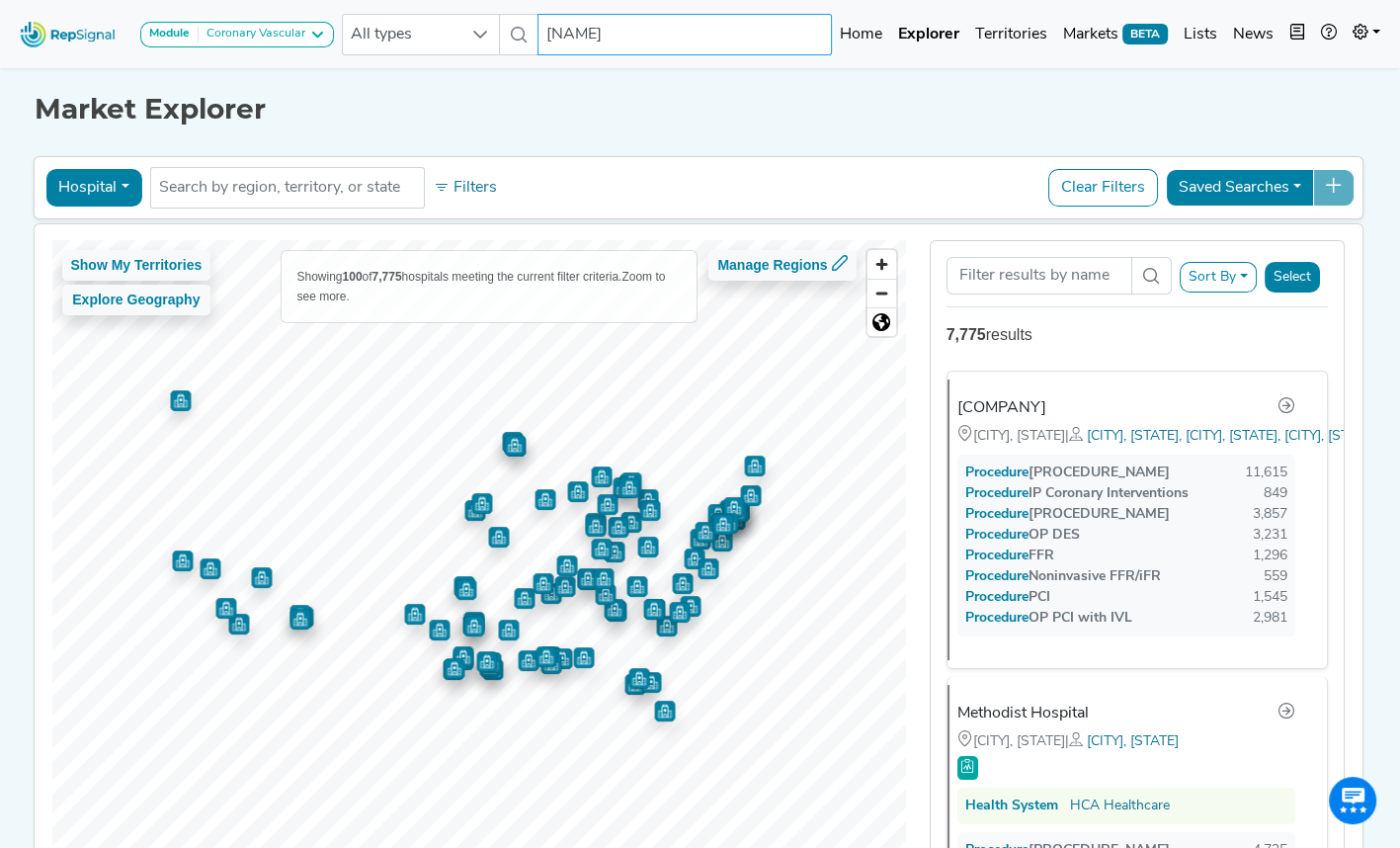 click on "[NAME]" at bounding box center [685, 35] 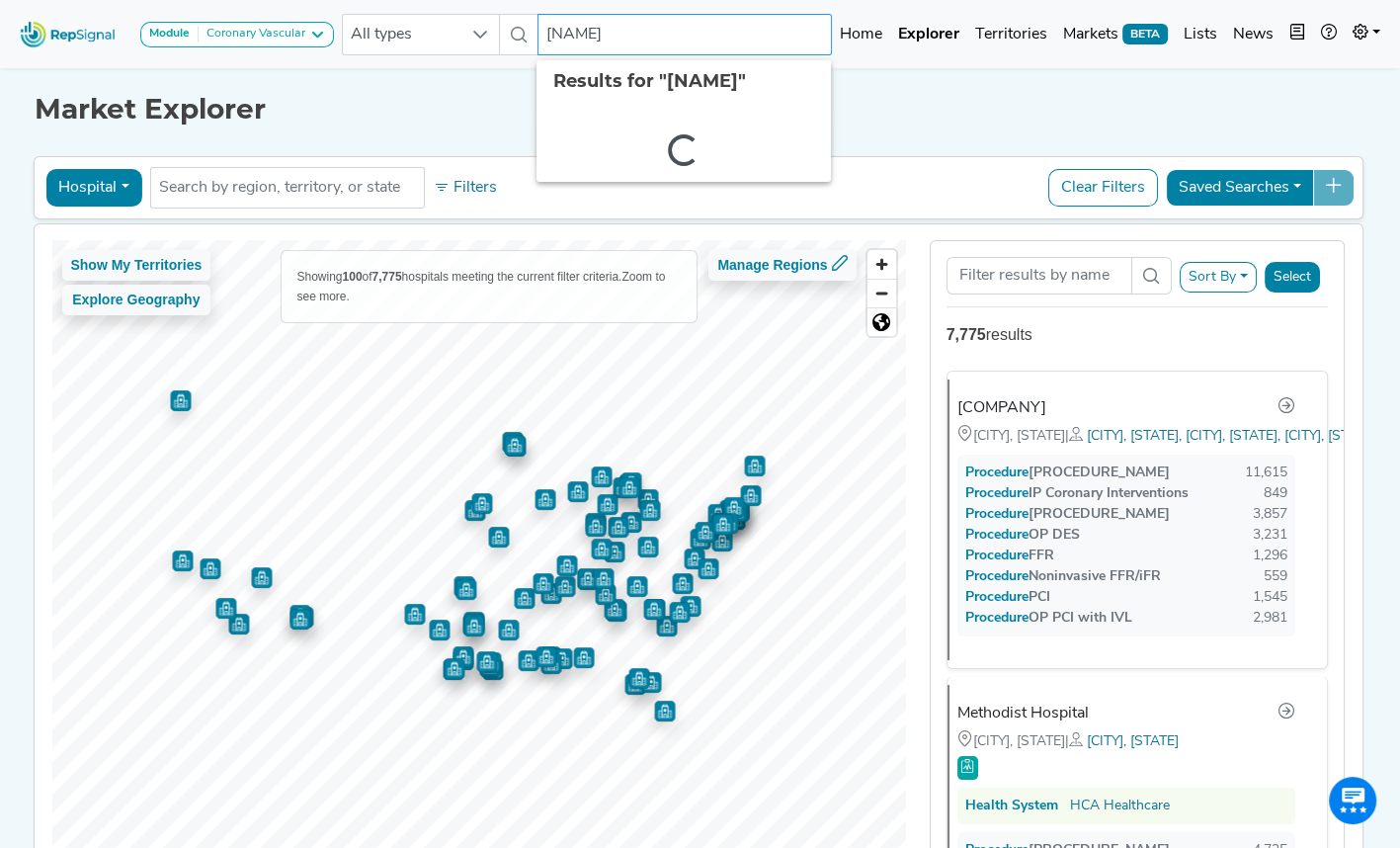 click on "[NAME]" at bounding box center (685, 35) 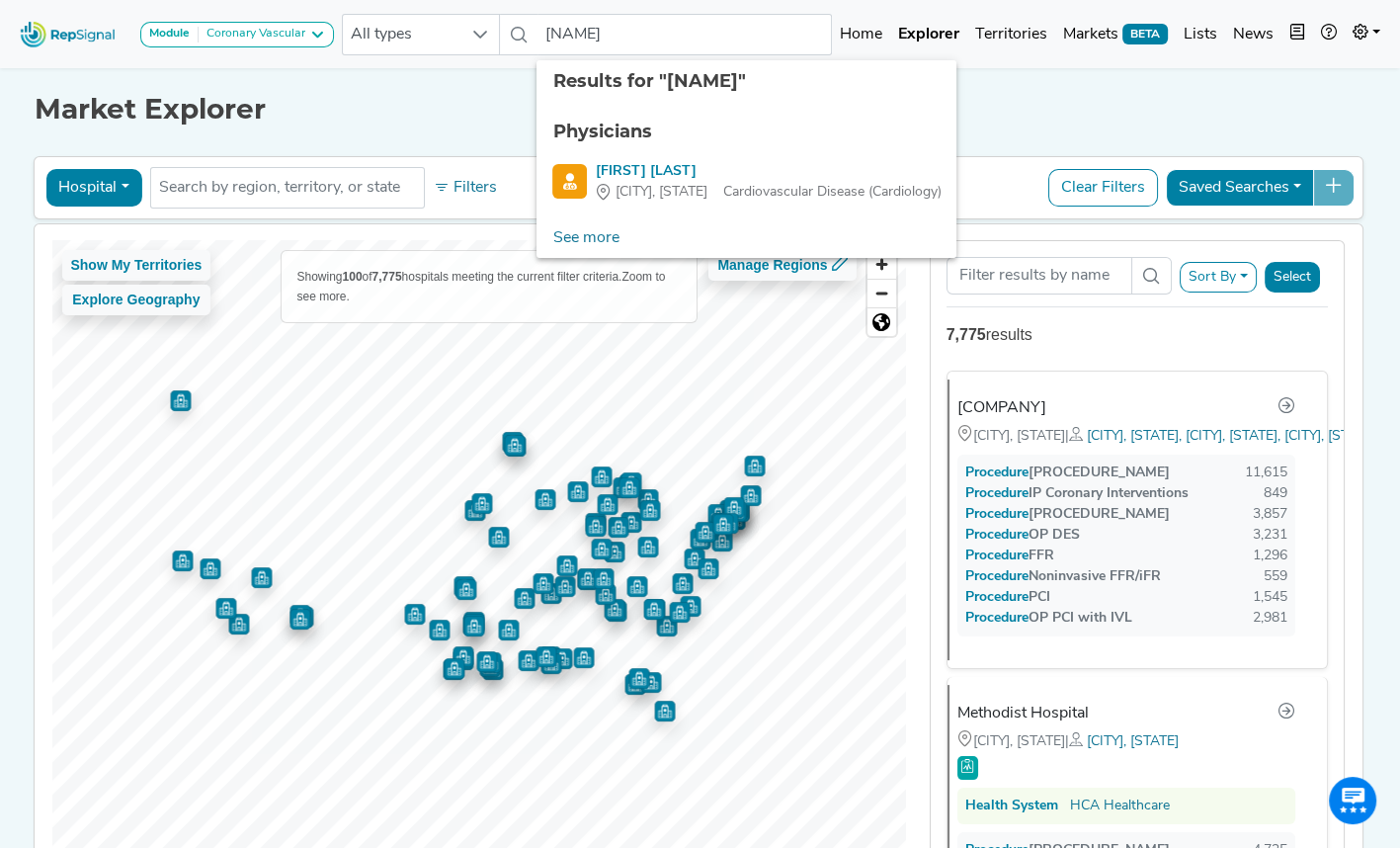 click on "Physicians [NAME] [CITY], [STATE] [SPECIALTY]" 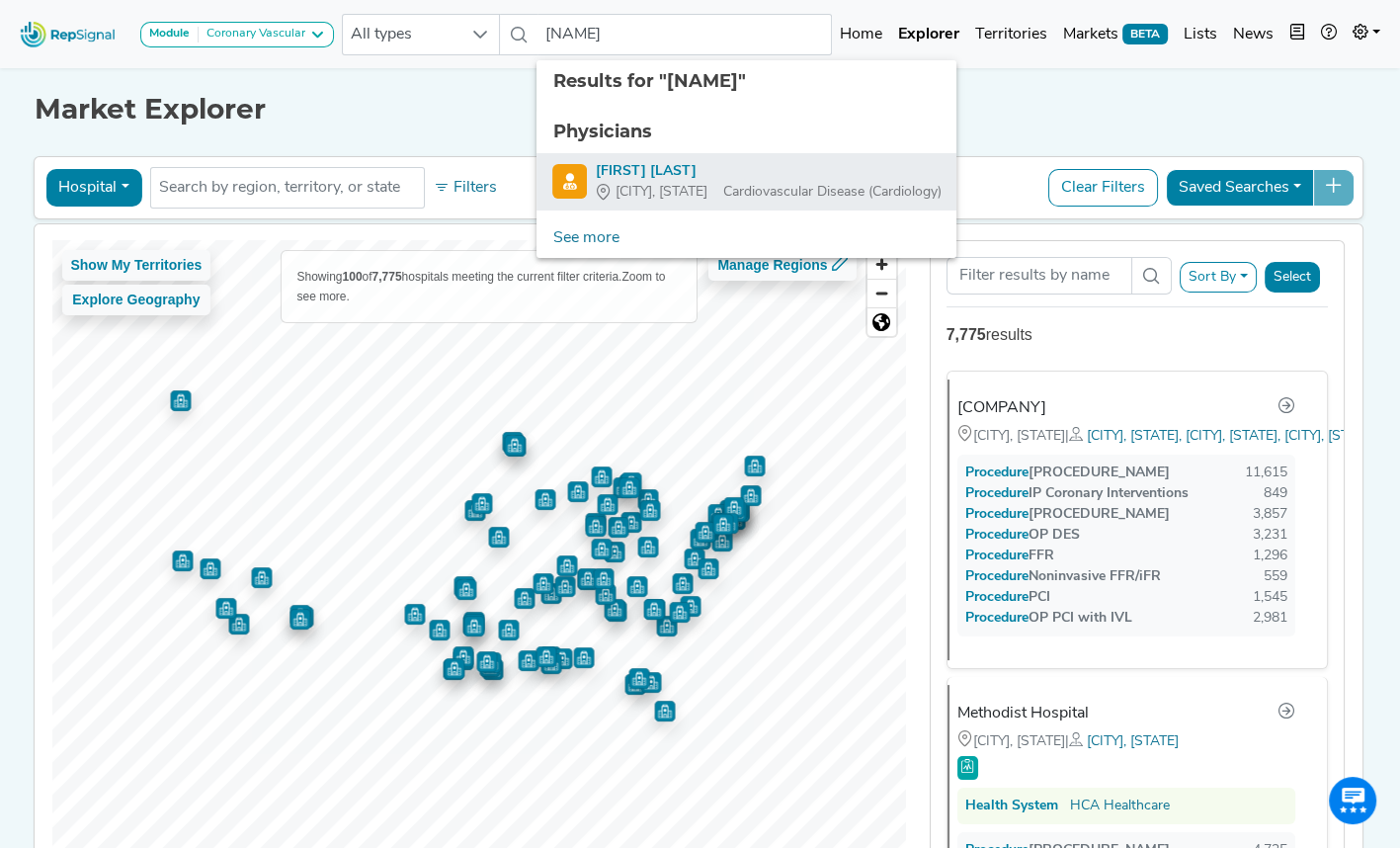 click on "[FIRST] [LAST]" at bounding box center (768, 171) 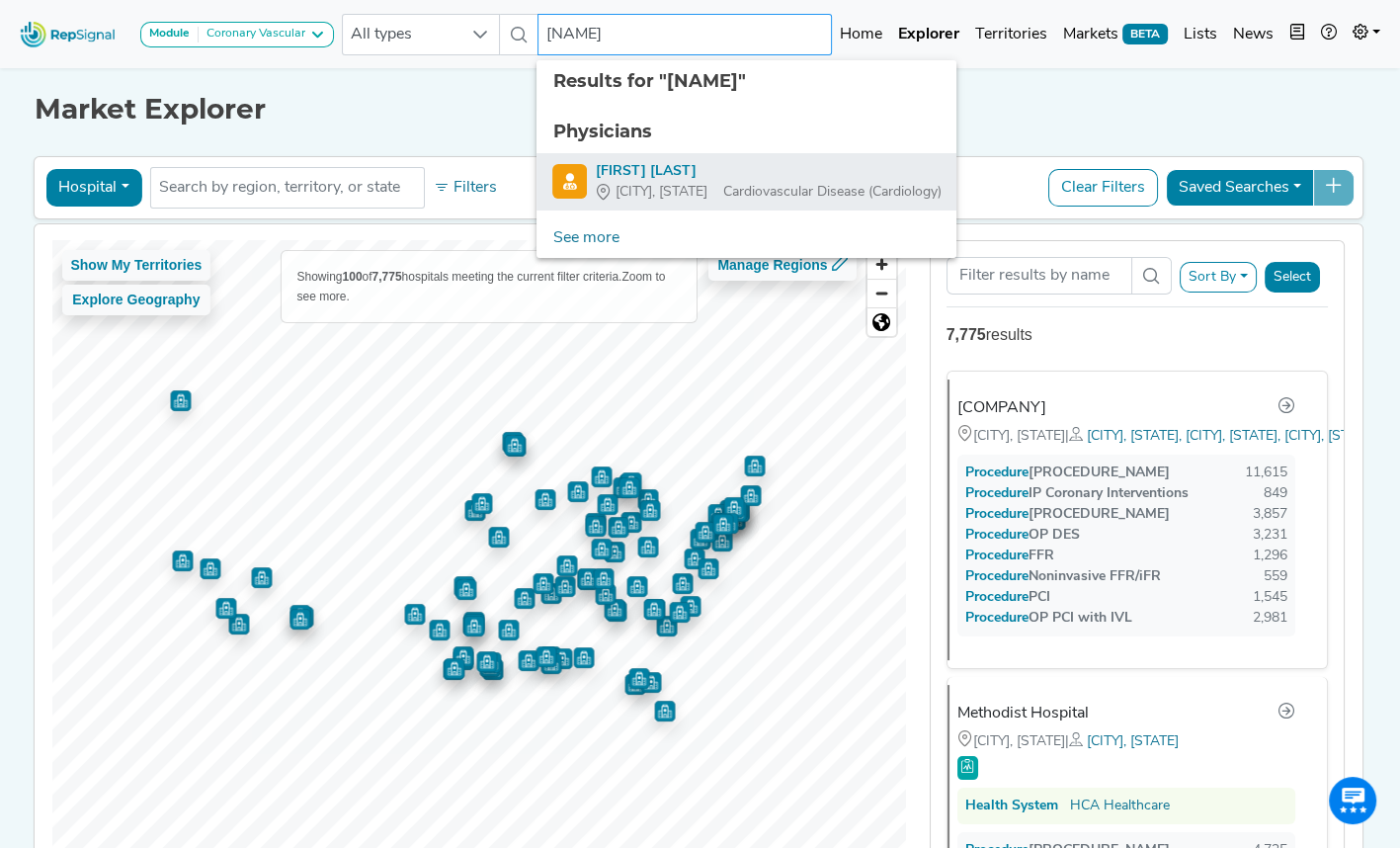 type on "[FIRST] [LAST]" 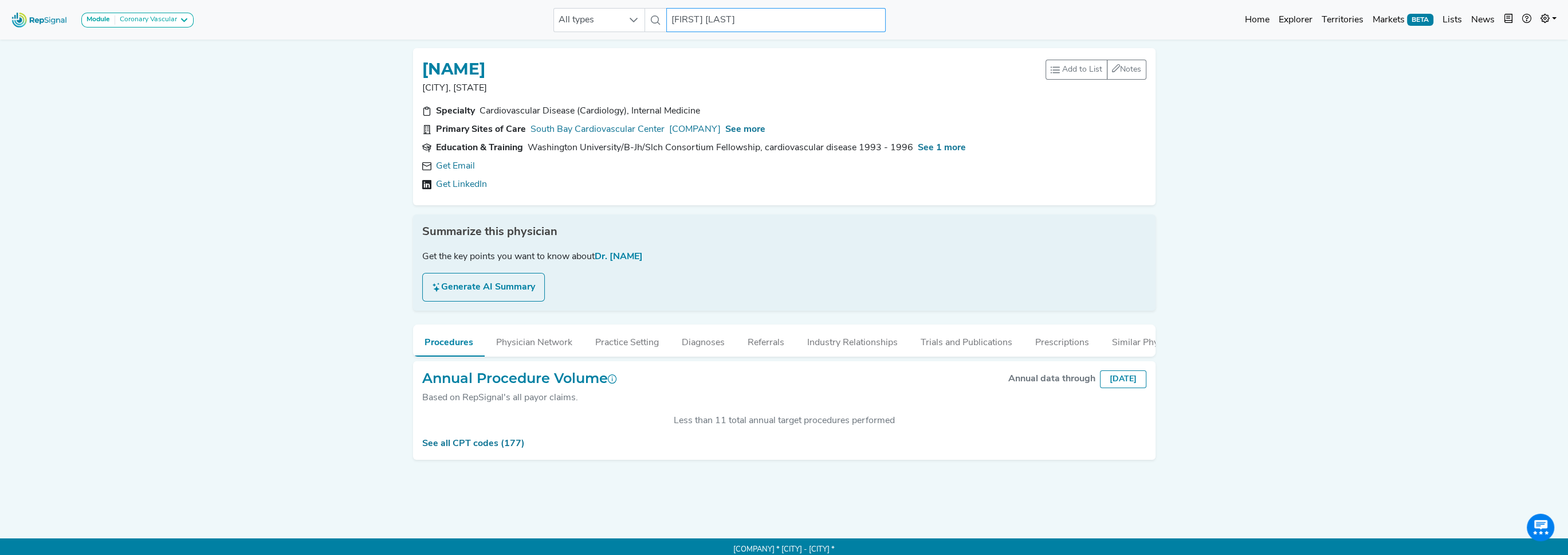 scroll, scrollTop: 14, scrollLeft: 0, axis: vertical 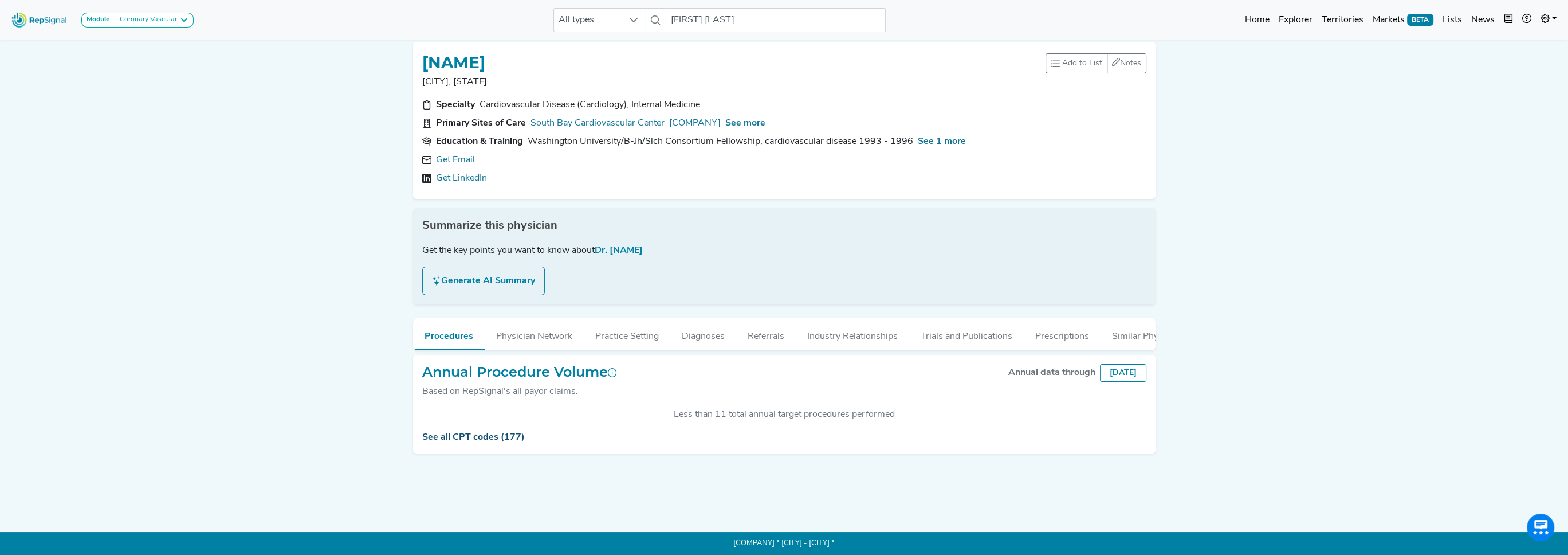 click on "See all CPT codes (177)" at bounding box center (473, 437) 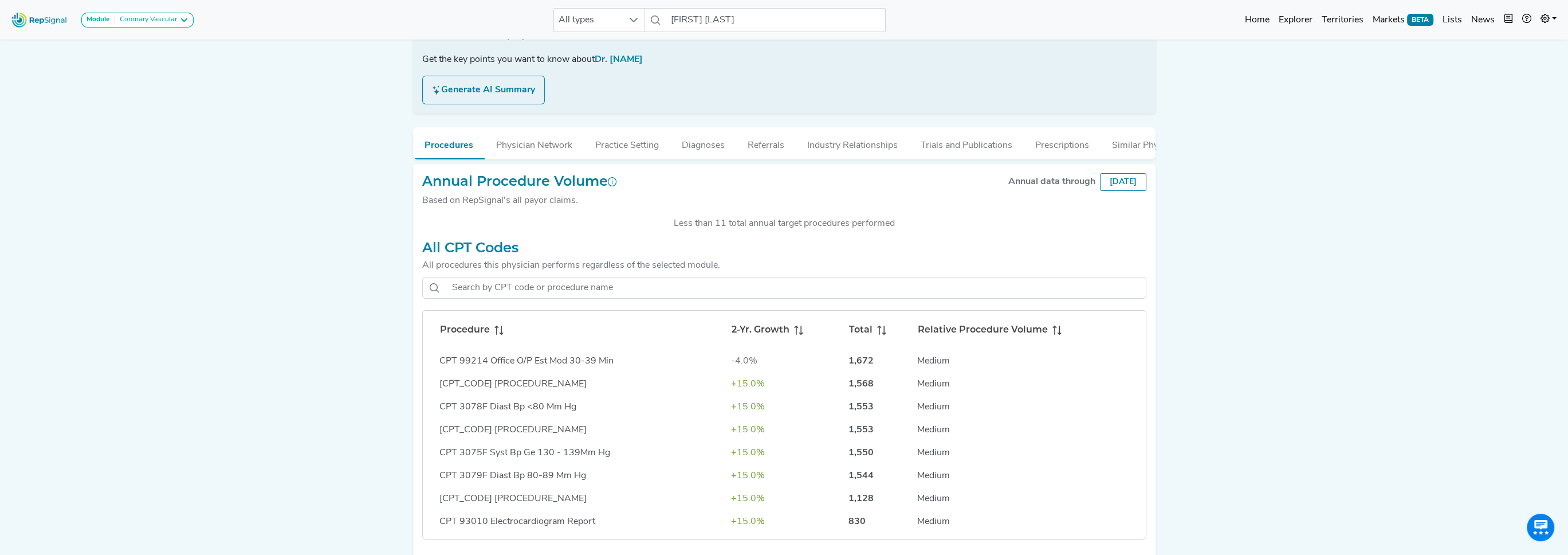scroll, scrollTop: 243, scrollLeft: 0, axis: vertical 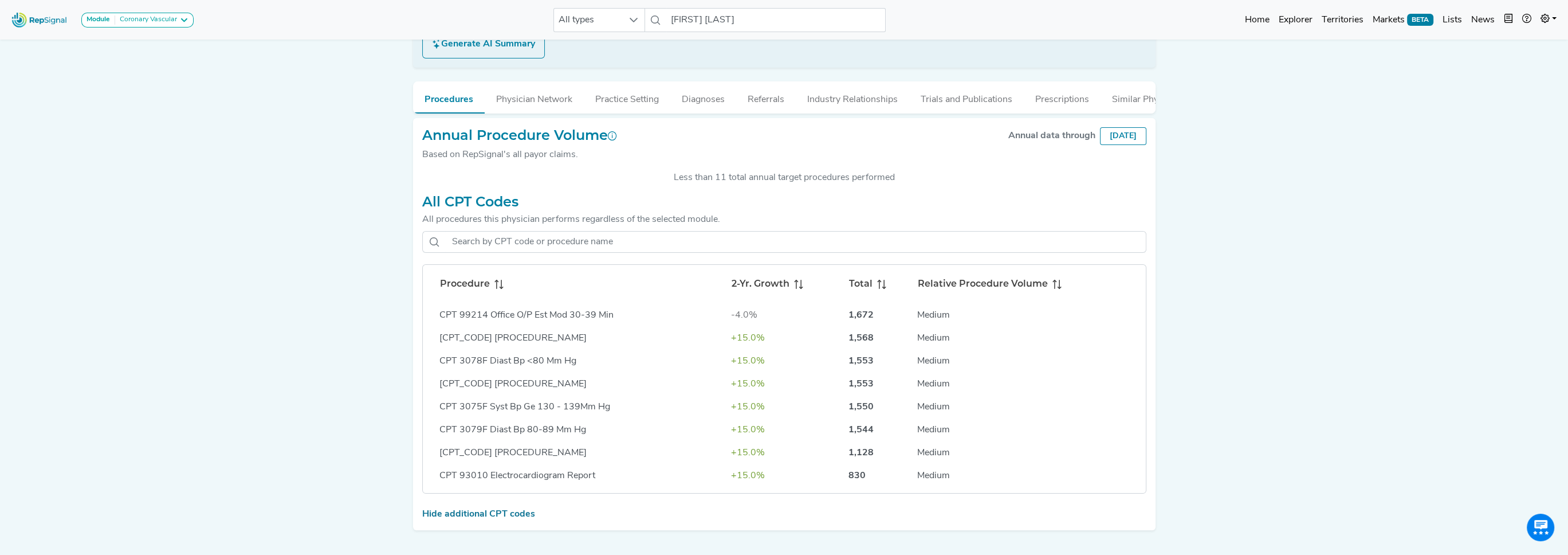 click on "CPT 99214 Office O/P Est Mod 30-39 Min" 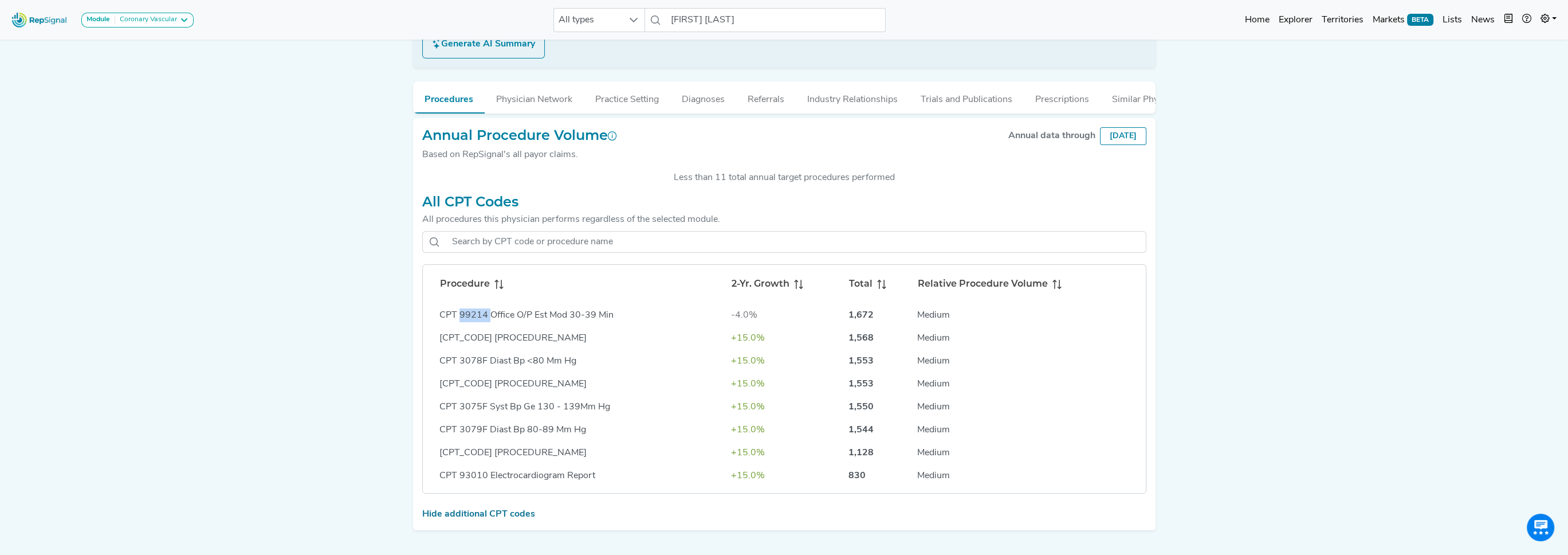 click on "CPT 99214 Office O/P Est Mod 30-39 Min" 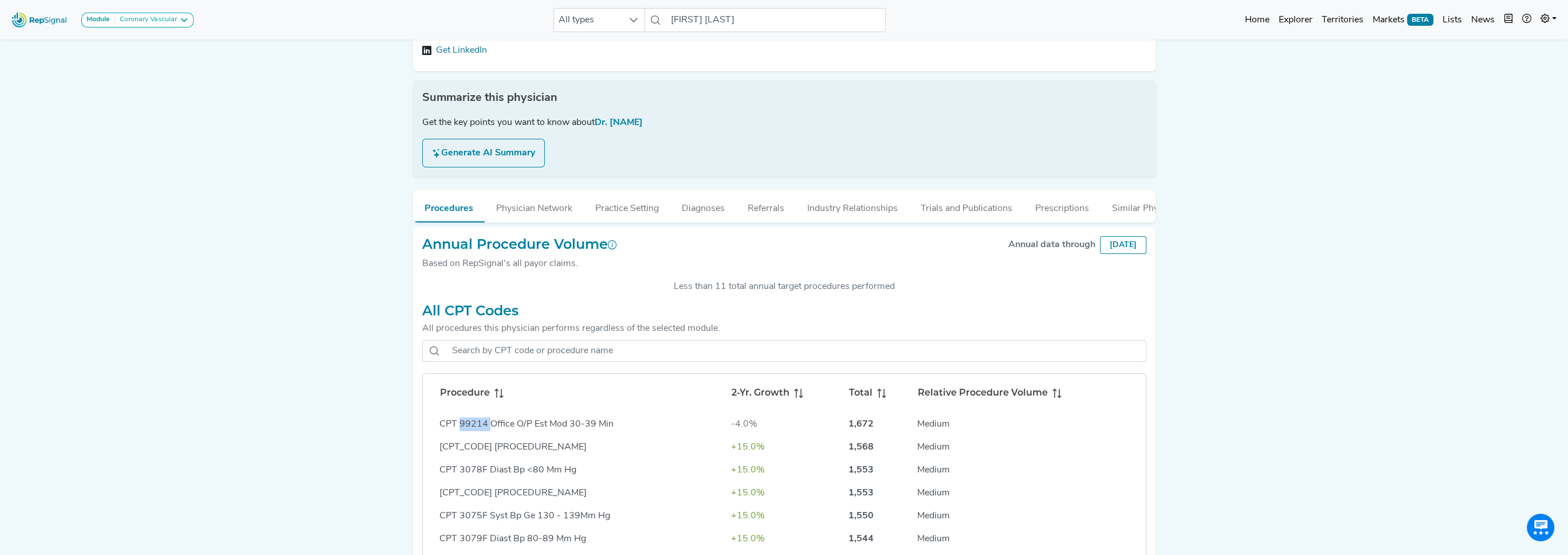 scroll, scrollTop: 128, scrollLeft: 0, axis: vertical 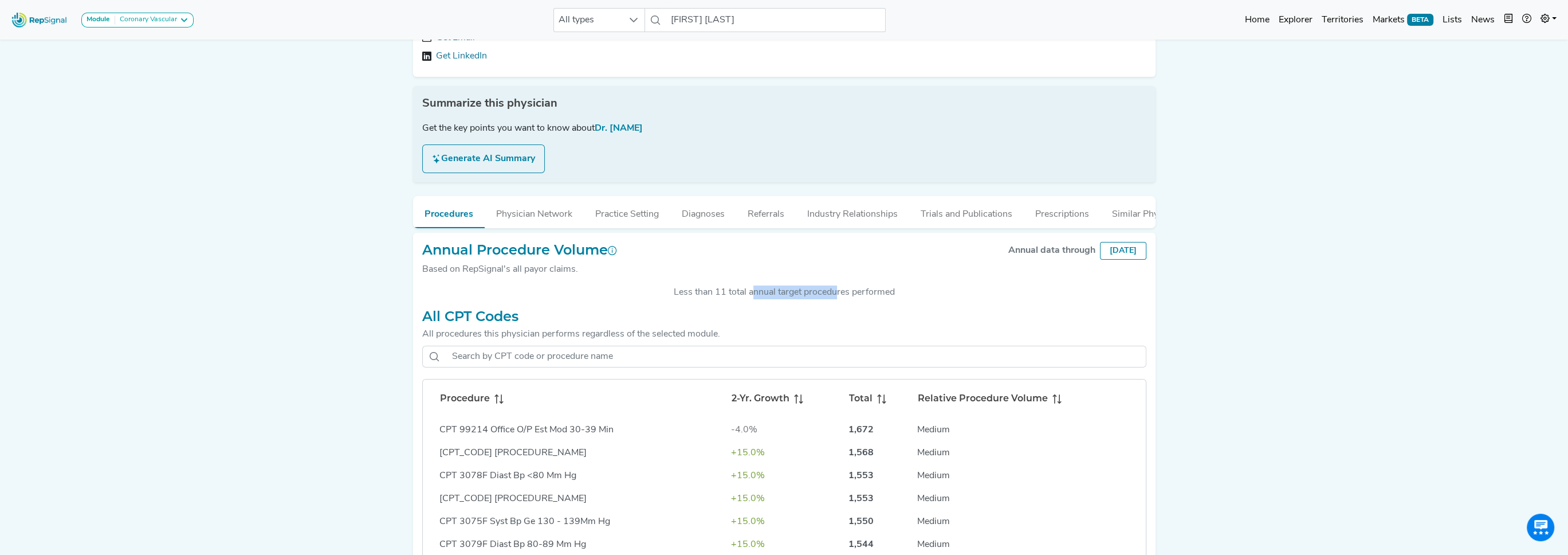 drag, startPoint x: 761, startPoint y: 302, endPoint x: 835, endPoint y: 302, distance: 74 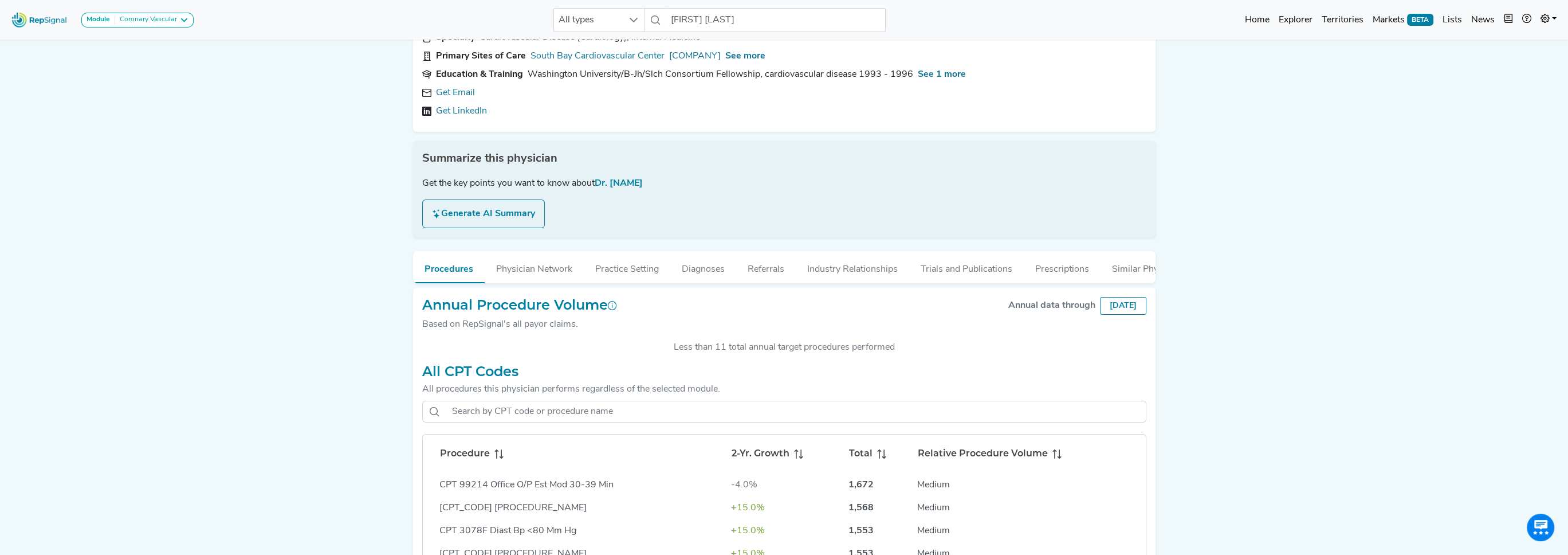 scroll, scrollTop: 277, scrollLeft: 0, axis: vertical 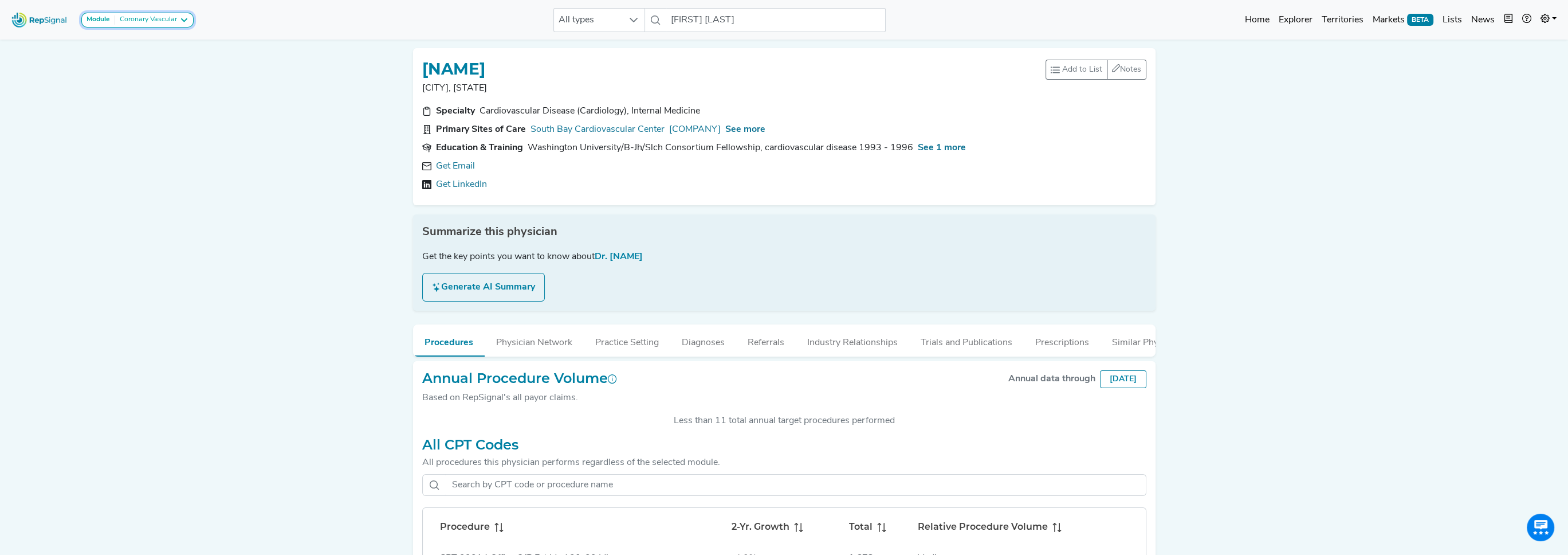 click on "Coronary Vascular" at bounding box center [146, 20] 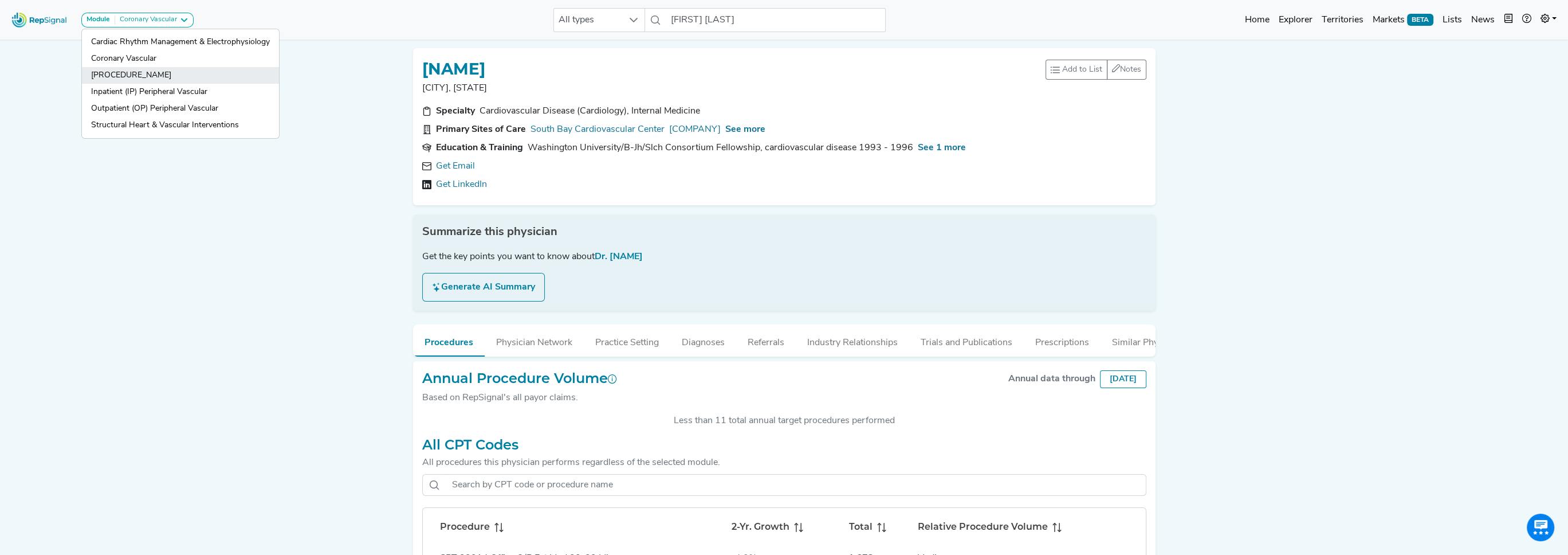 click on "[PROCEDURE_NAME]" 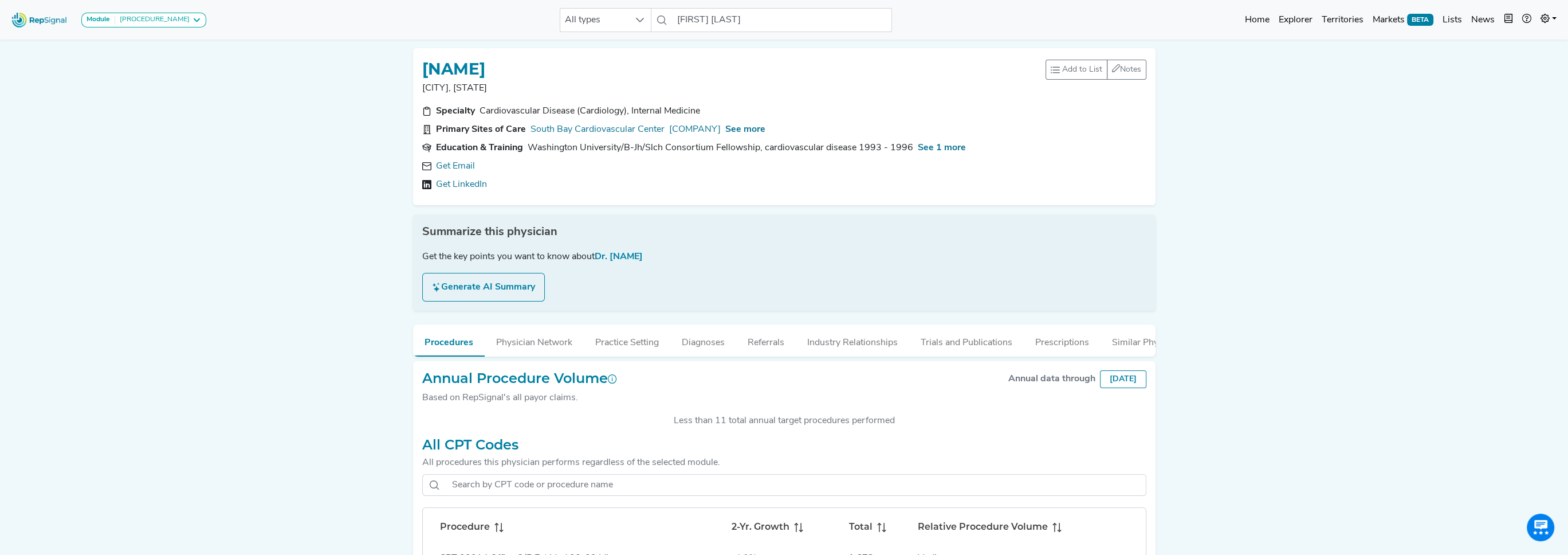 click on "Module Inpatient & Outpatient (IP/OP) Peripheral Vascular Cardiac Rhythm Management & Electrophysiology Coronary Vascular Inpatient & Outpatient (IP/OP) Peripheral Vascular Inpatient (IP) Peripheral Vascular Outpatient (OP) Peripheral Vascular Structural Heart & Vascular Interventions All types [FIRST] [LAST] No results found  Home   Explorer   Territories   Markets  BETA  Lists   News  new notes My Account Logout [FIRST] [LAST] [FIRST], [STATE]  Add to List  Recent Lists: Starred Physicians  Create New List   Save   Notes  0  unread notes Specialty Cardiovascular Disease (Cardiology), Internal Medicine Primary Sites of Care South Bay Cardiovascular Center   Santa Clara Valley Medical Center   See more Education & Training Washington University/B-Jh/Slch Consortium Fellowship, cardiovascular disease 1993 - 1996  See 1 more   Get Email   Get LinkedIn  Summarize this physician  Get the key points you want to know about  Dr. [FIRST] [LAST]  Generate AI Summary   Procedures  Physician Network  Diagnoses 92" at bounding box center [784, 412] 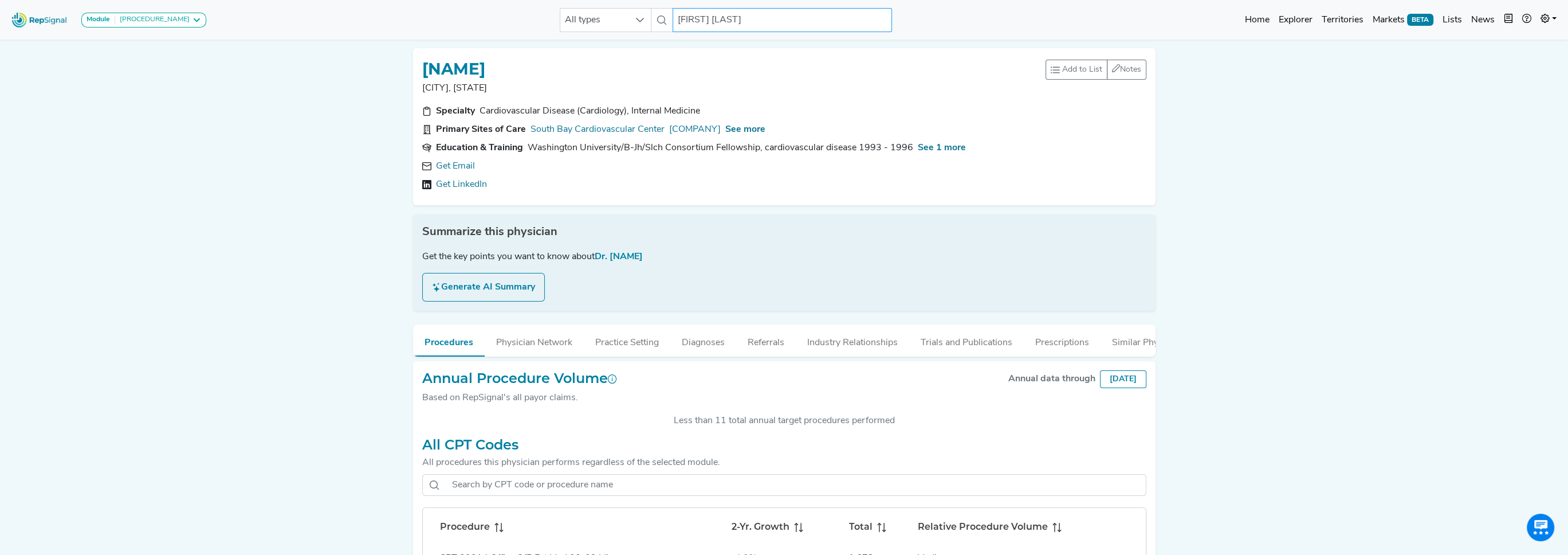 click on "[FIRST] [LAST]" at bounding box center [782, 20] 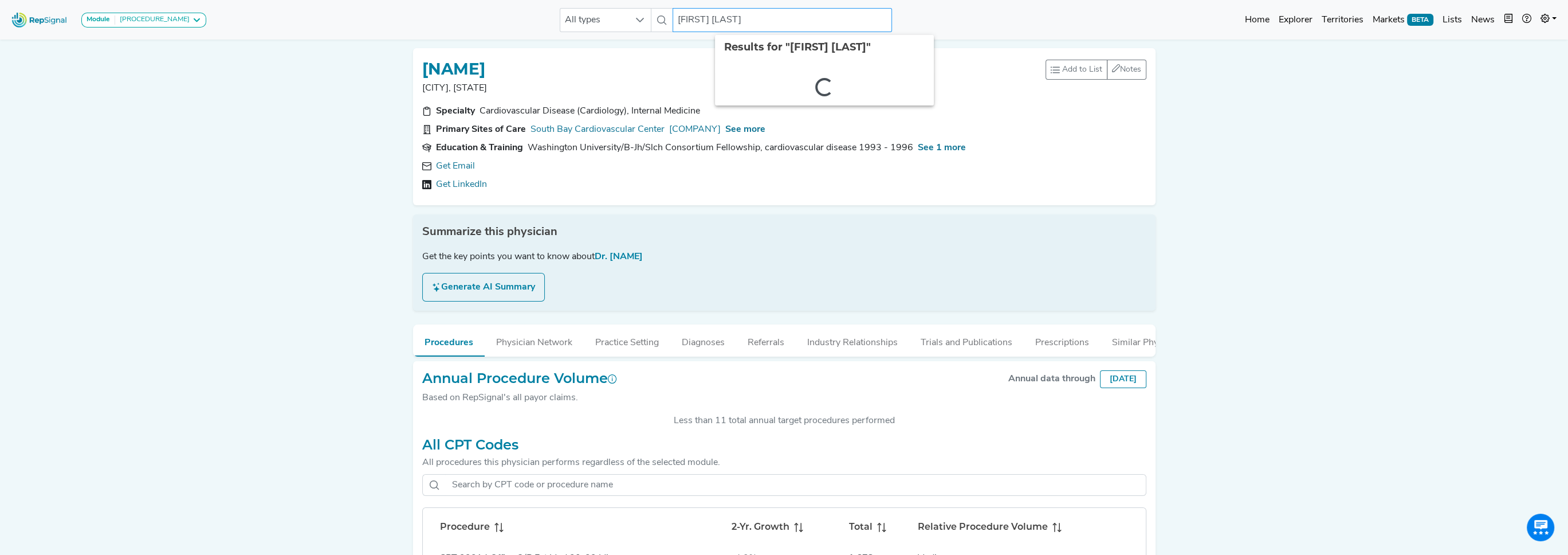 click on "[FIRST] [LAST]" at bounding box center (782, 20) 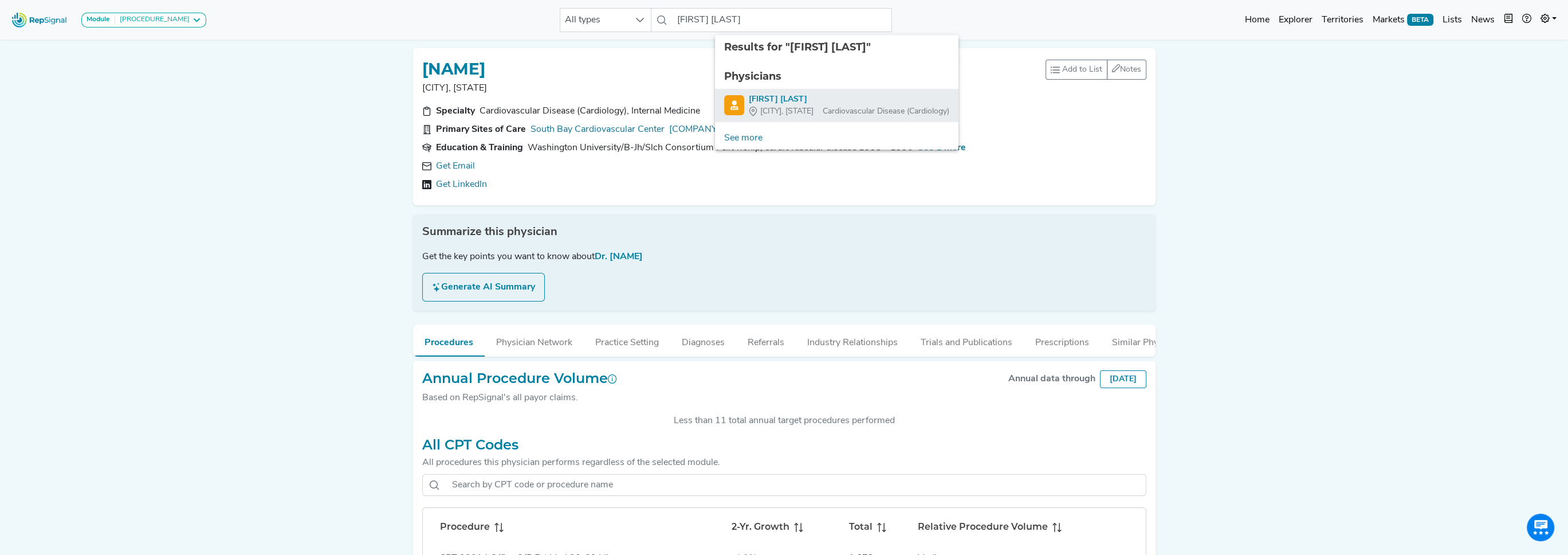 click on "[FIRST] [LAST]" at bounding box center [849, 99] 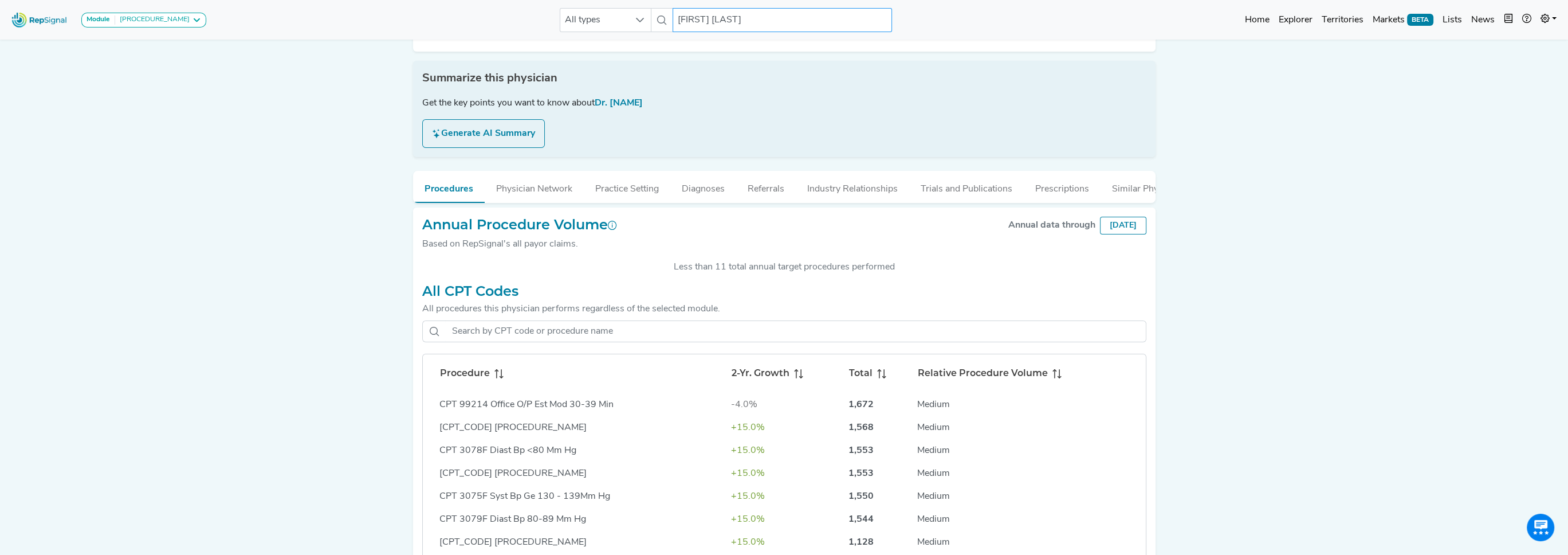 scroll, scrollTop: 0, scrollLeft: 0, axis: both 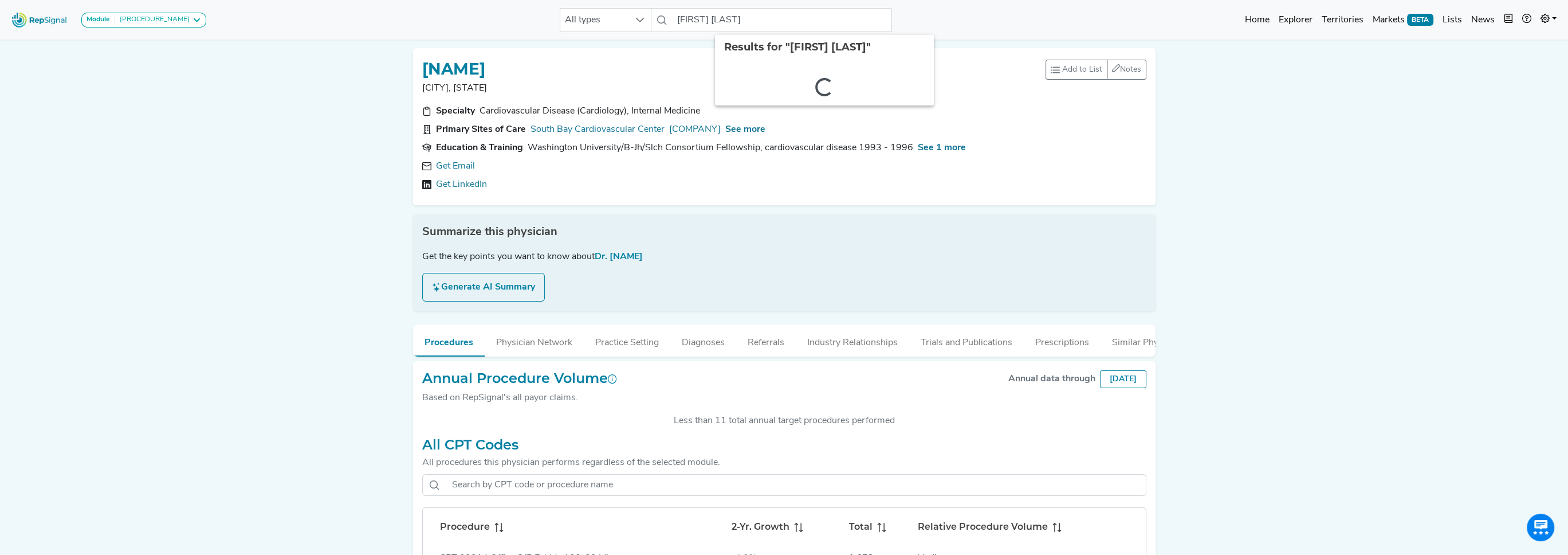 click at bounding box center [40, 19] 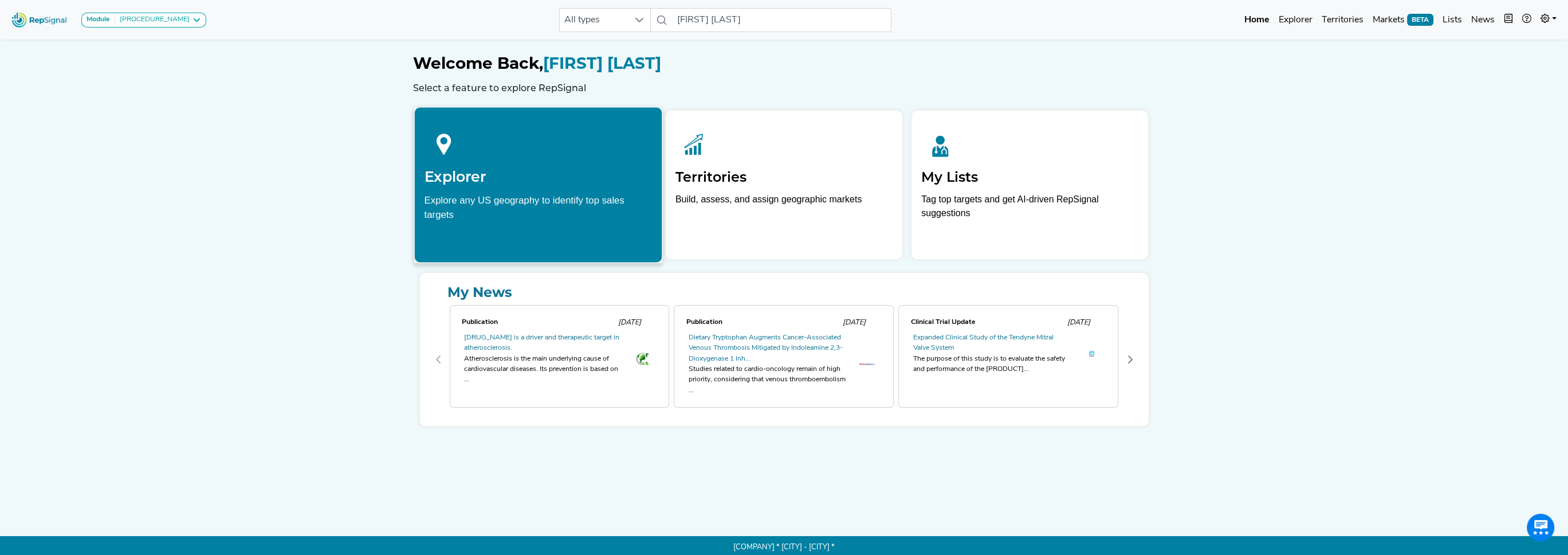 click on "Explore any US geography to identify top sales targets" 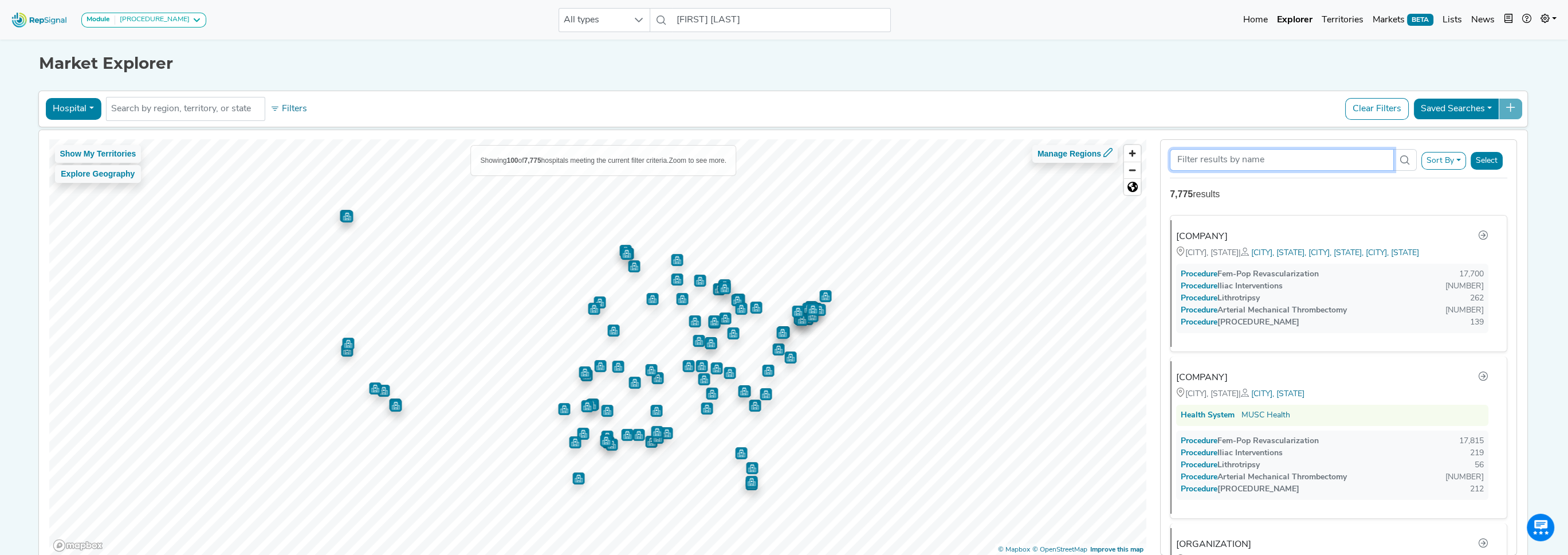 click at bounding box center (1282, 160) 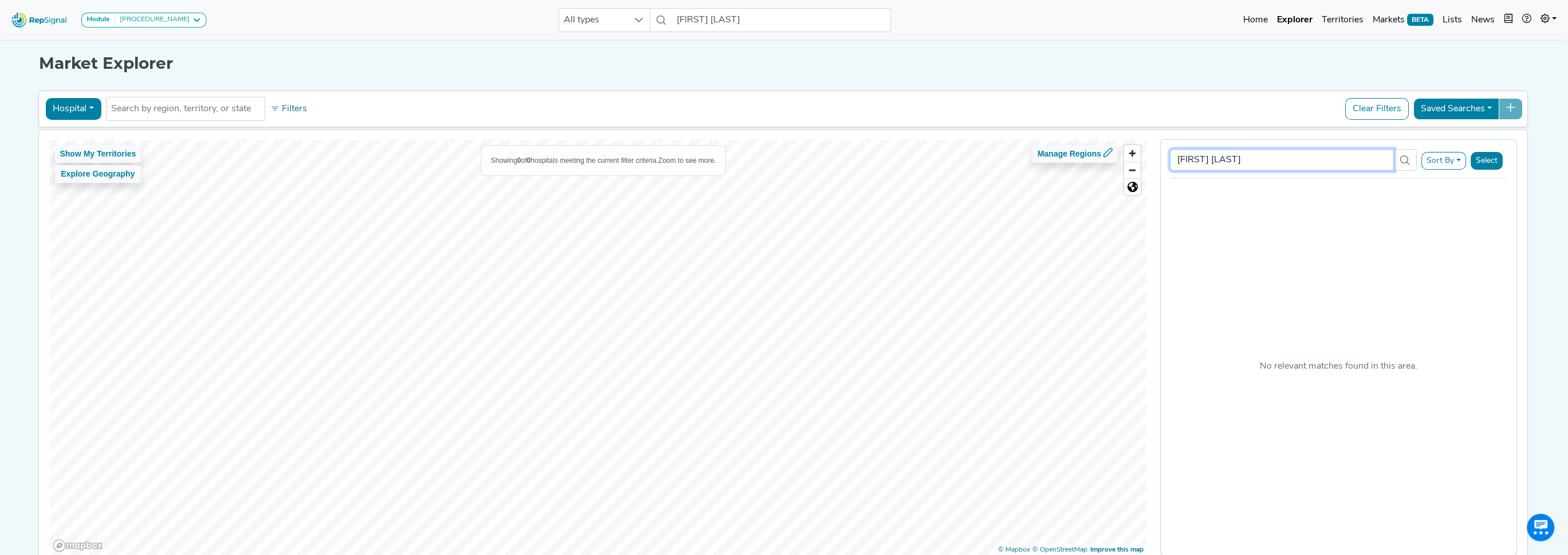 type on "[FIRST] [LAST]" 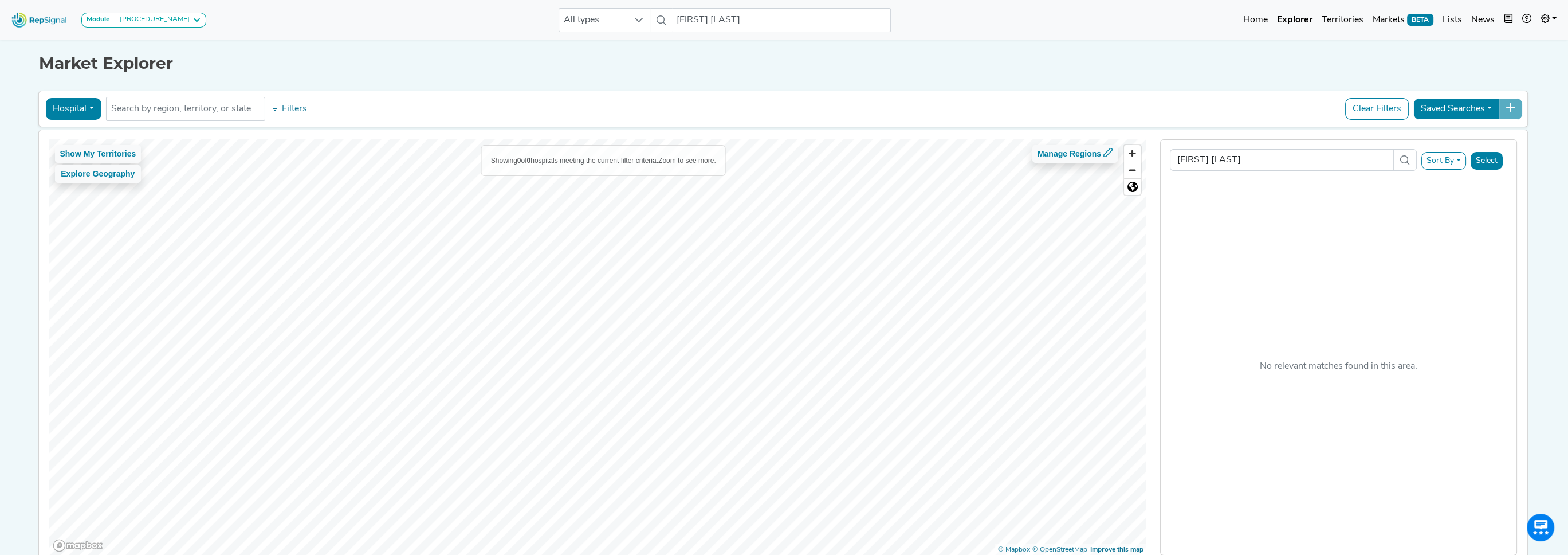 click on "Hospital" at bounding box center [73, 109] 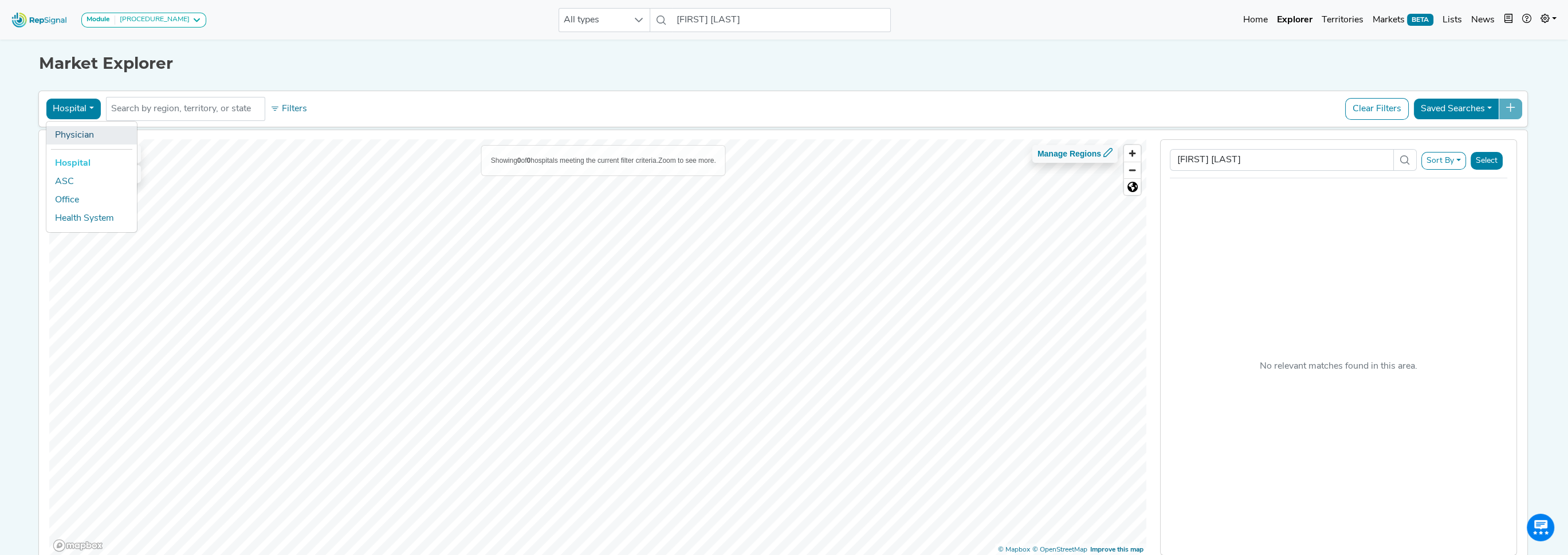 click on "Physician" at bounding box center [91, 135] 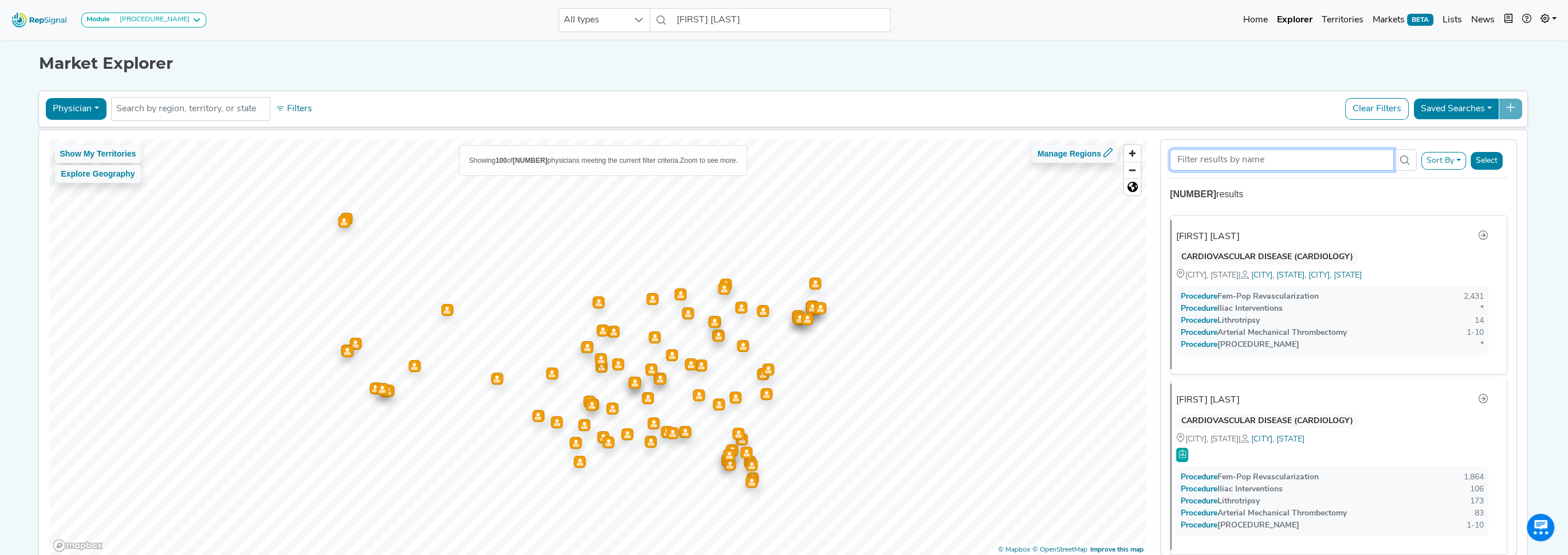 click at bounding box center [1282, 160] 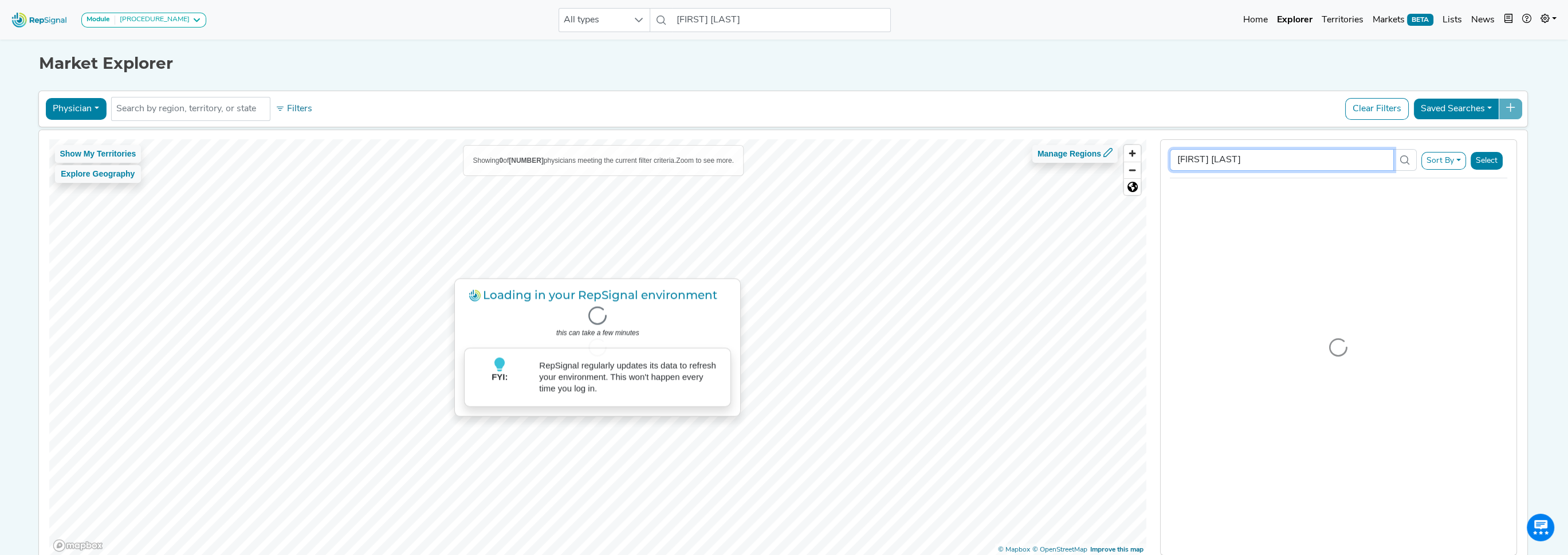 type on "[FIRST] [LAST]" 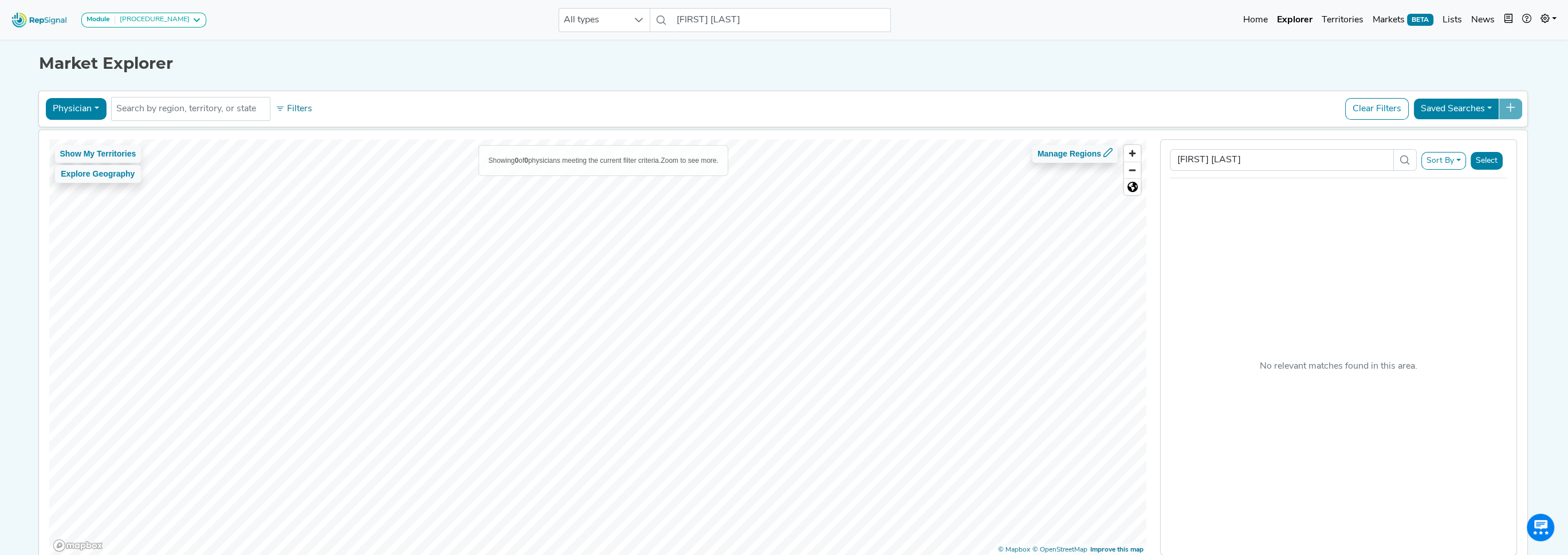 click on "Physician" at bounding box center (76, 109) 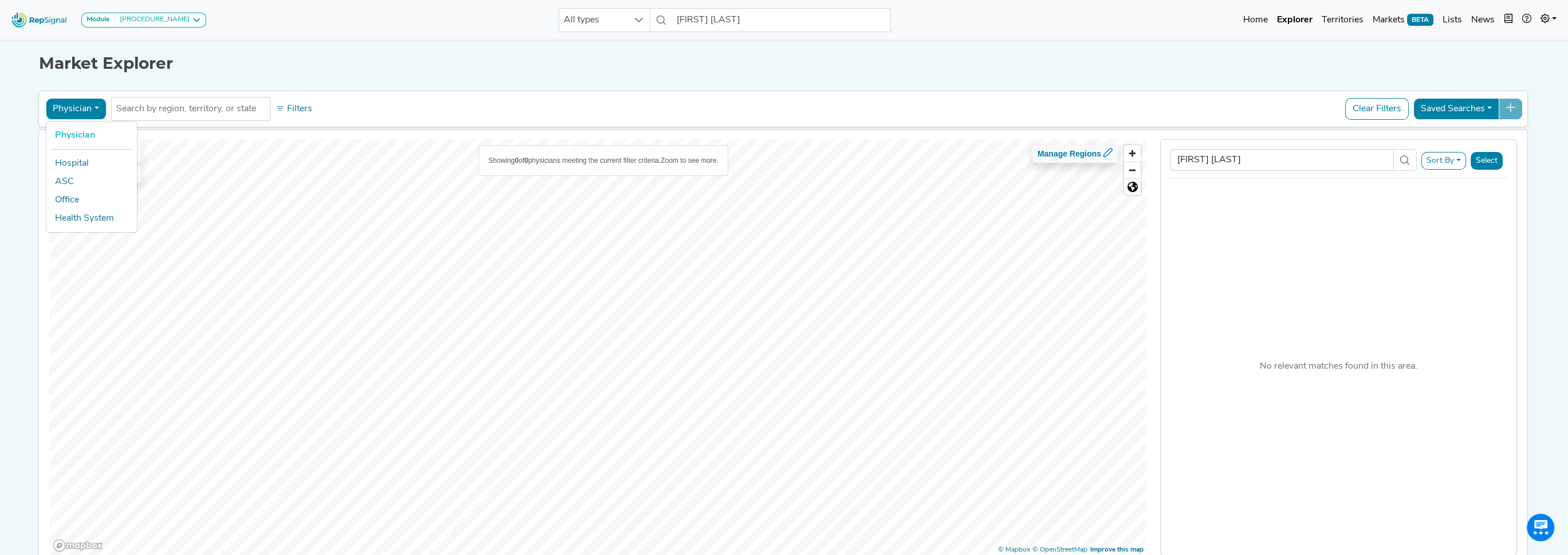 click on "Physician" at bounding box center [91, 135] 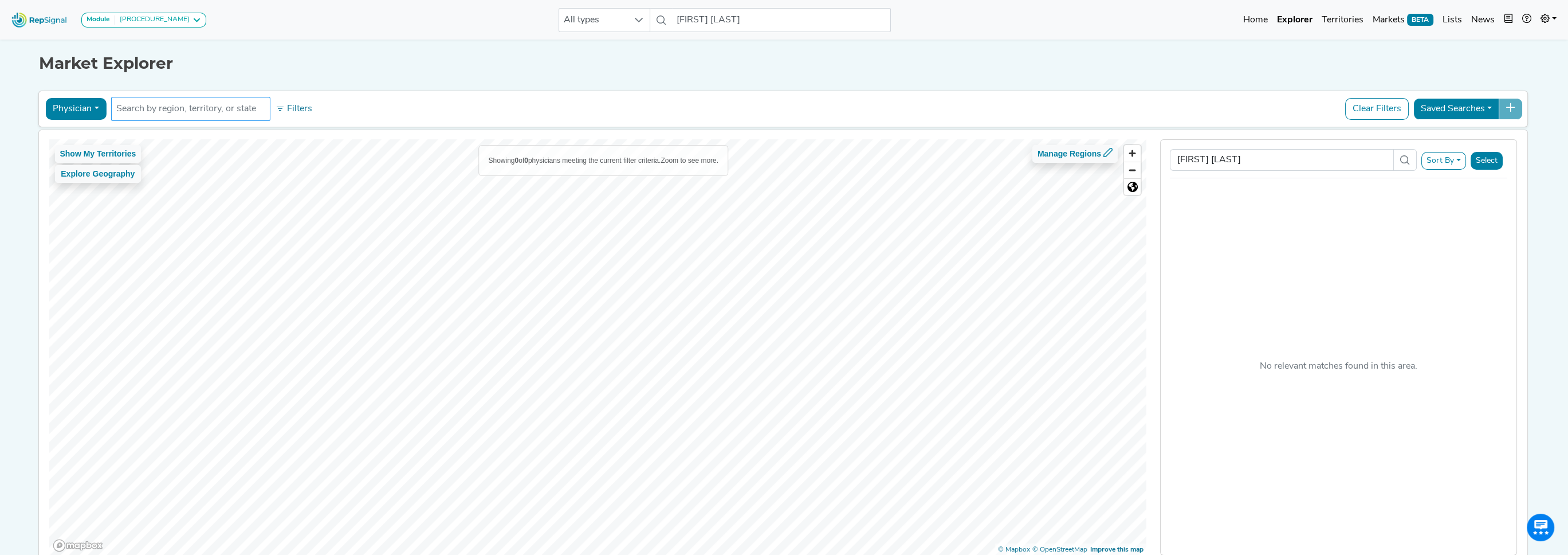 click at bounding box center [191, 109] 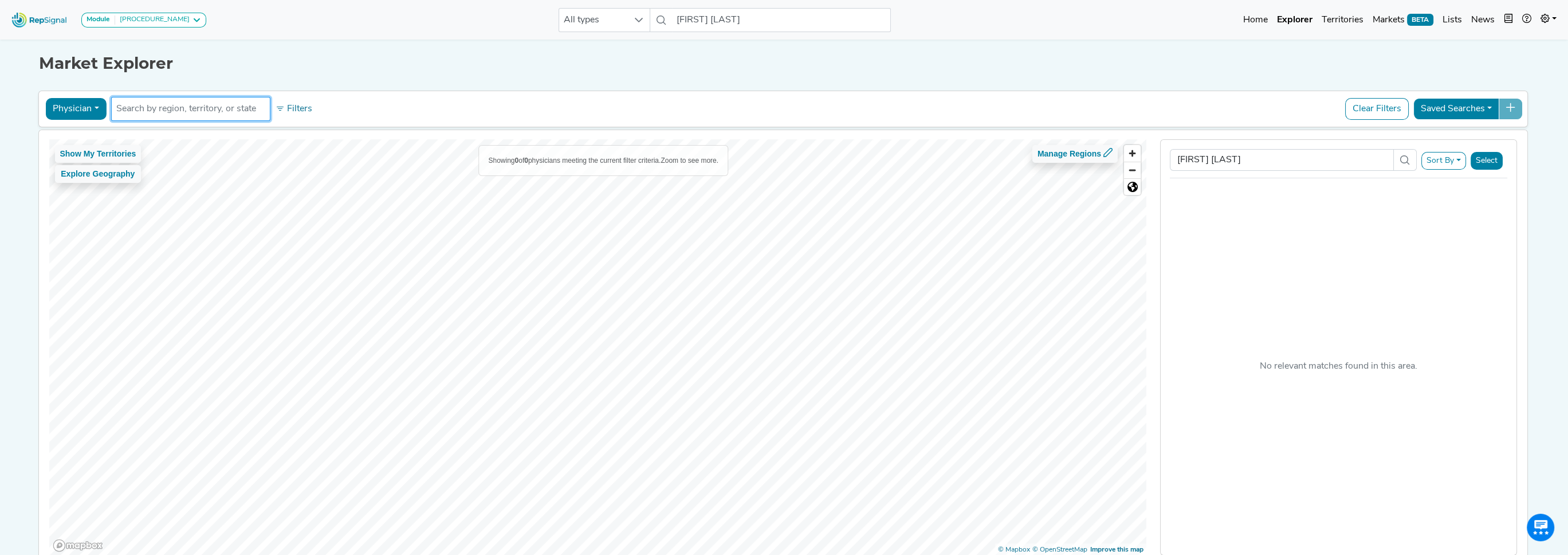 click on "Clear Filters" at bounding box center [1376, 109] 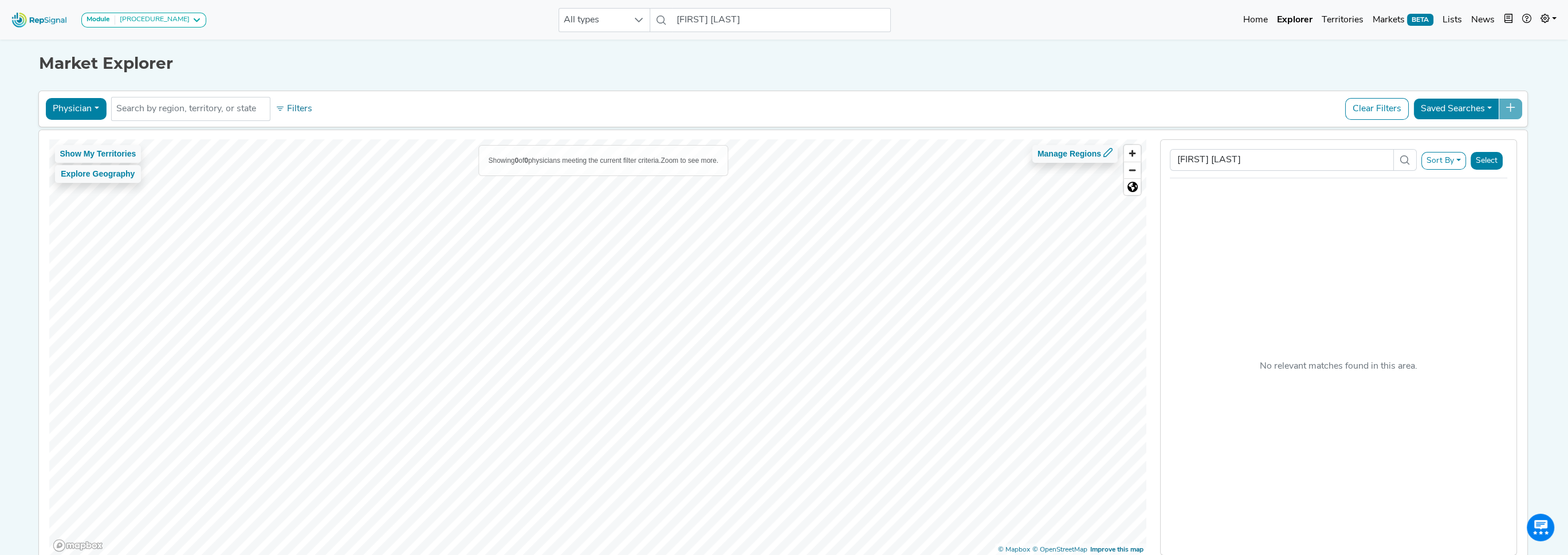 click on "Clear Filters" at bounding box center [1376, 109] 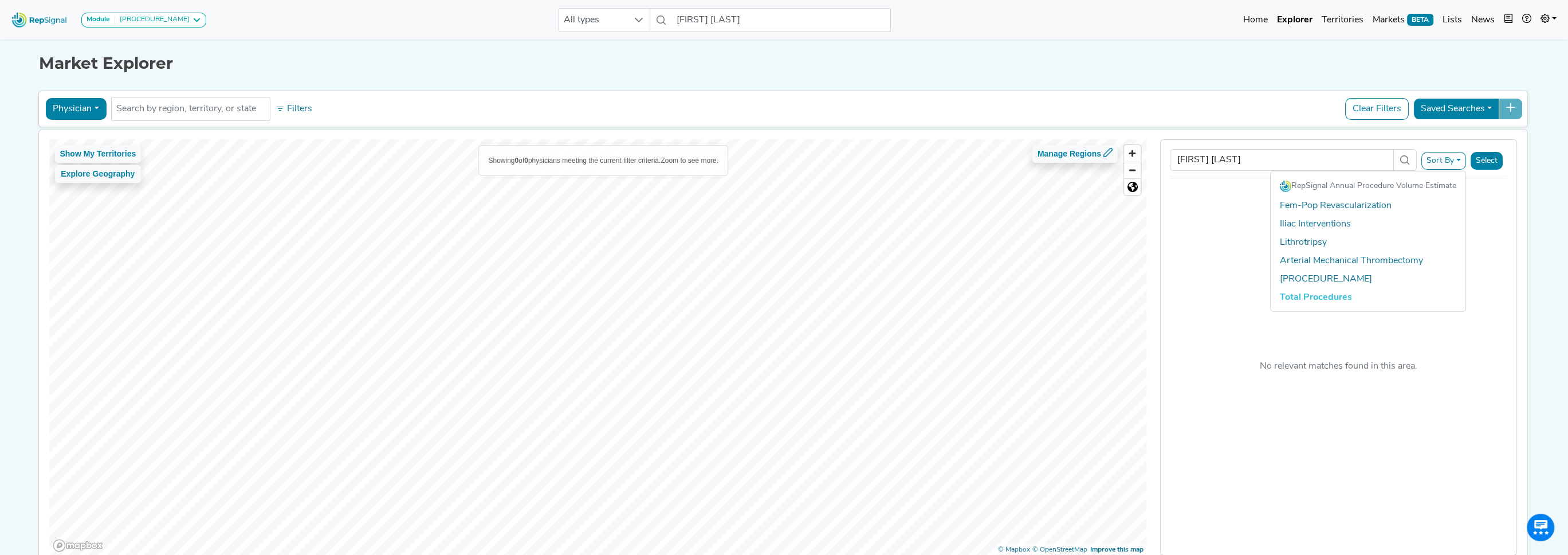 click on "Total Procedures" at bounding box center (1368, 298) 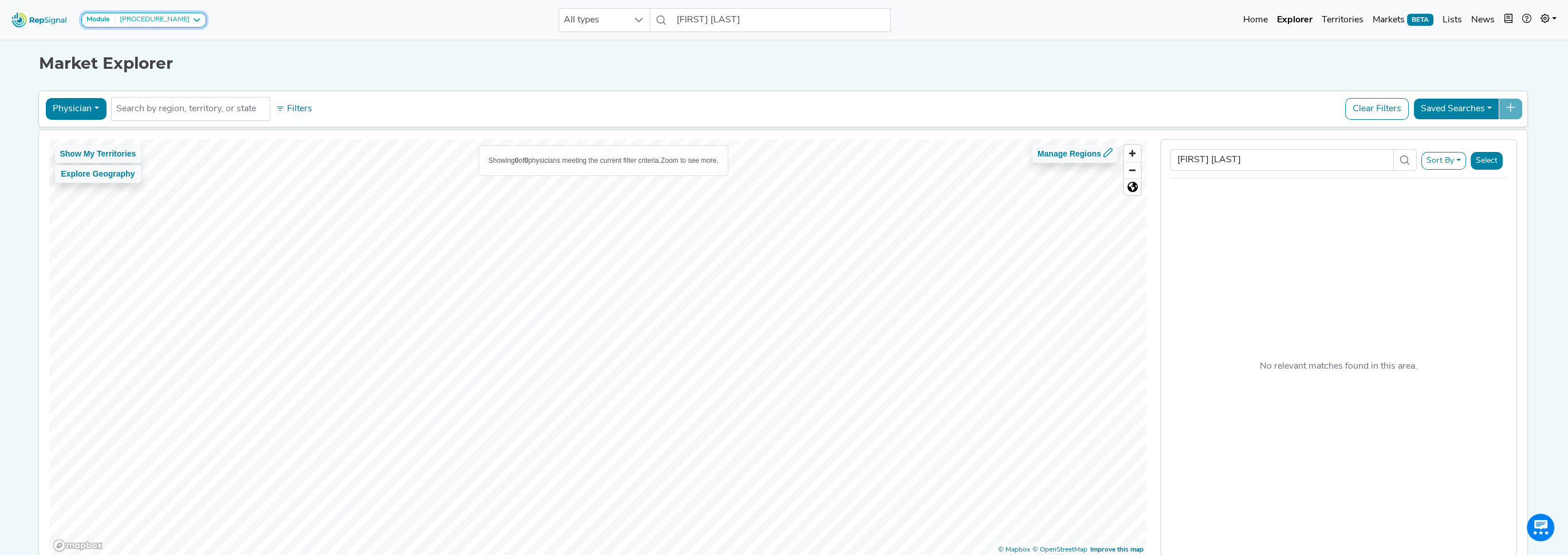 click on "Module [PROCEDURE_NAME]" at bounding box center (144, 20) 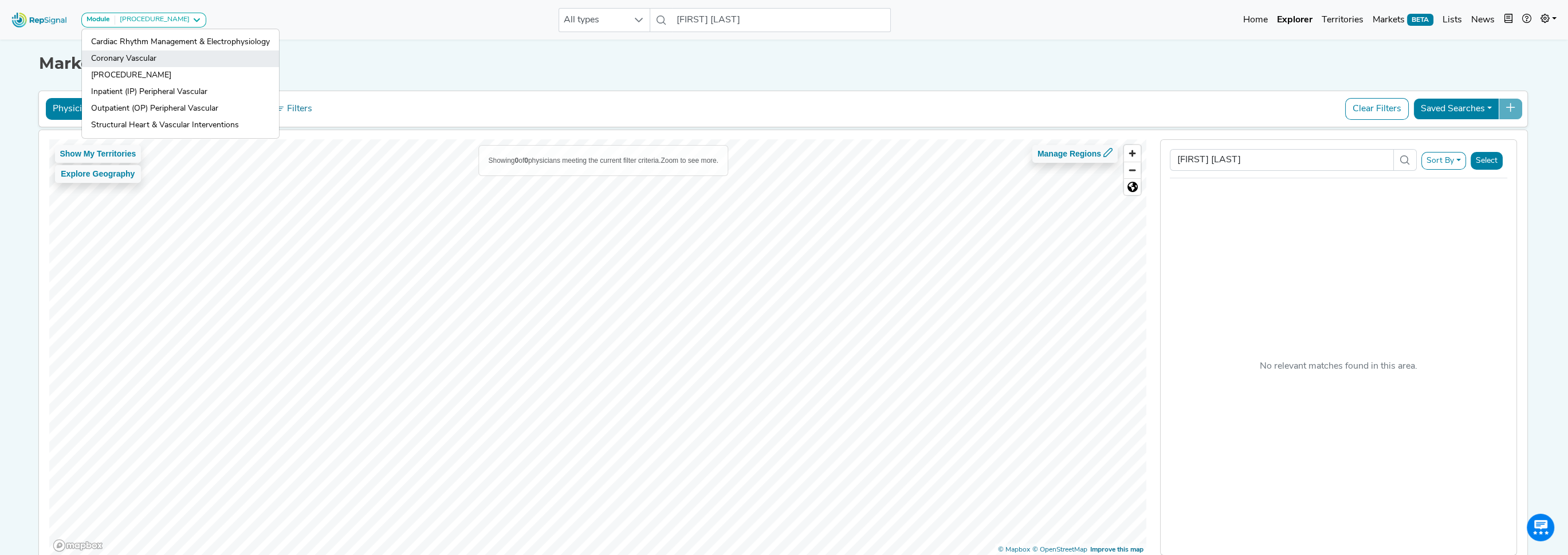 click on "Coronary Vascular" 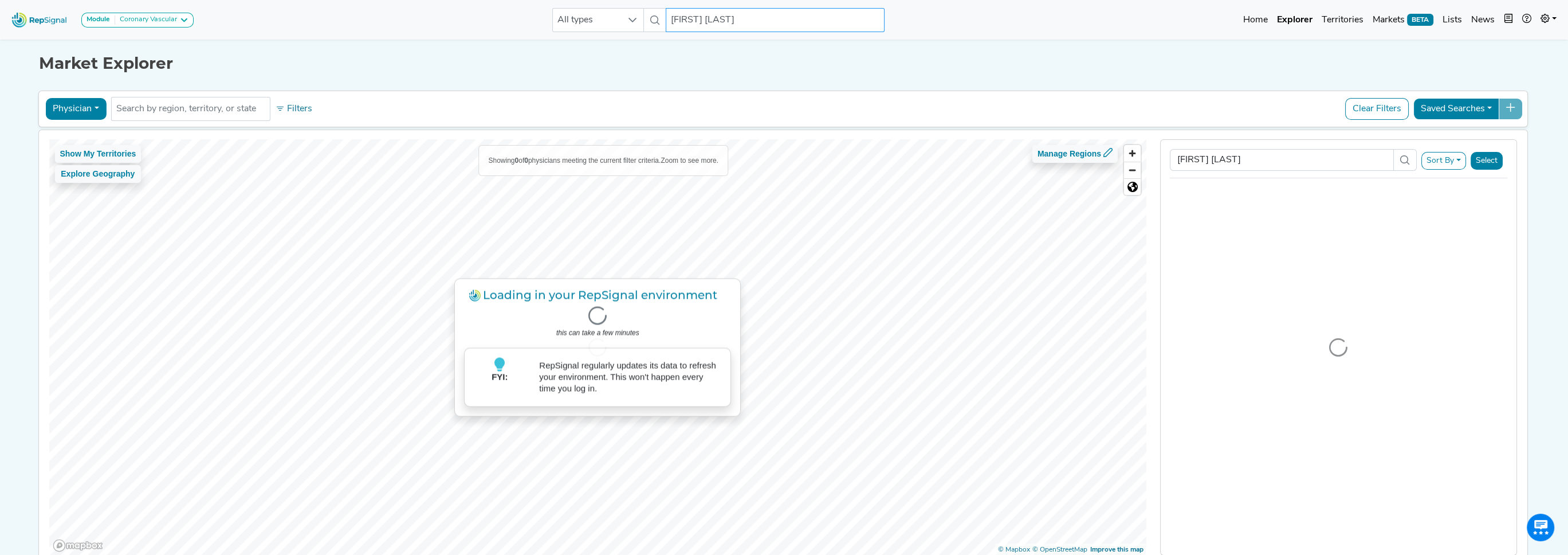 click on "[FIRST] [LAST]" at bounding box center (775, 20) 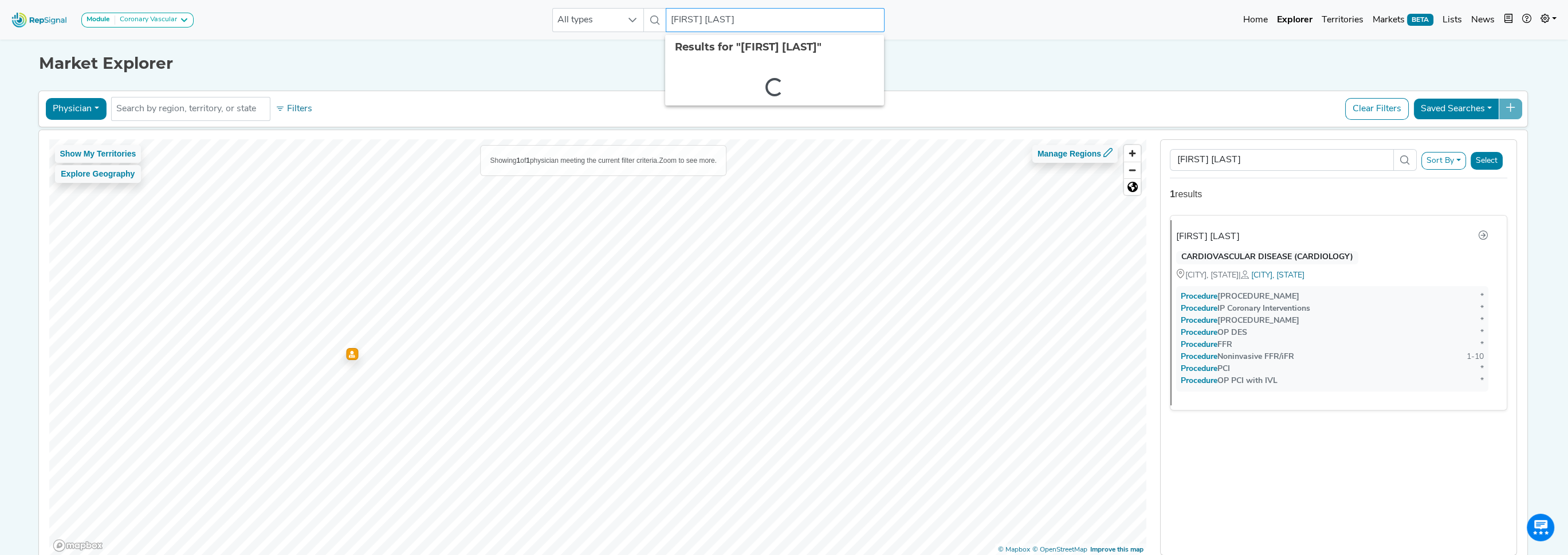 click on "[FIRST] [LAST]" at bounding box center (775, 20) 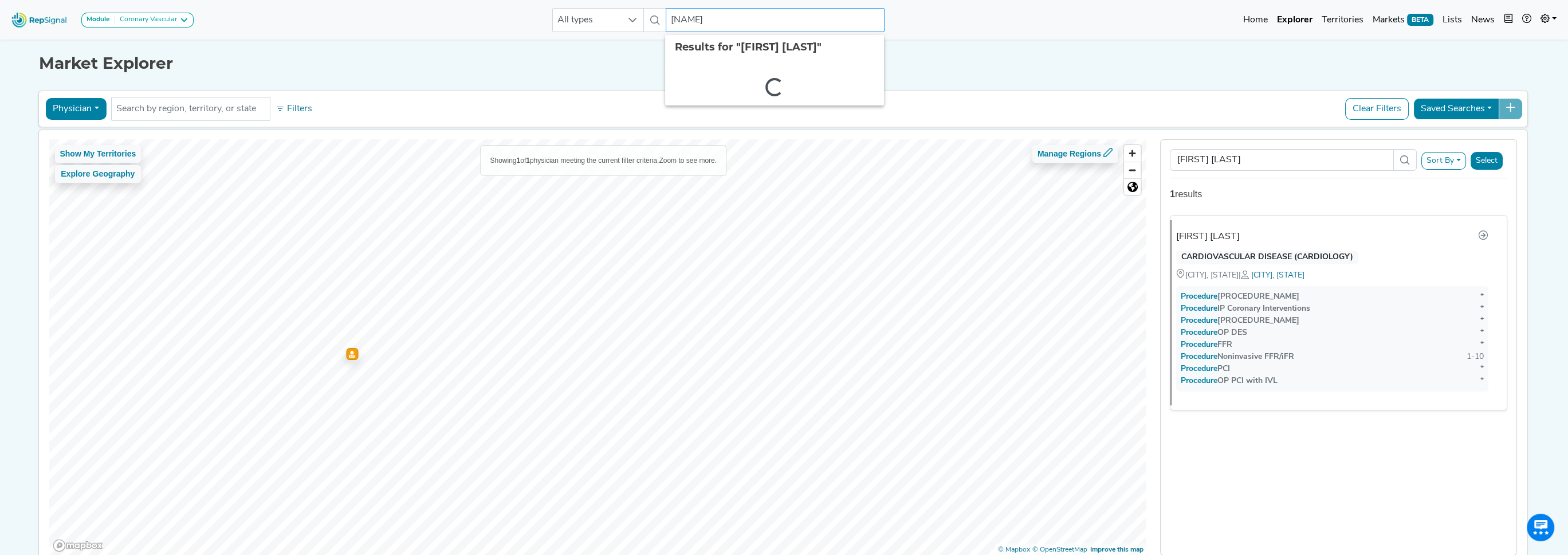 type on "[NAME]" 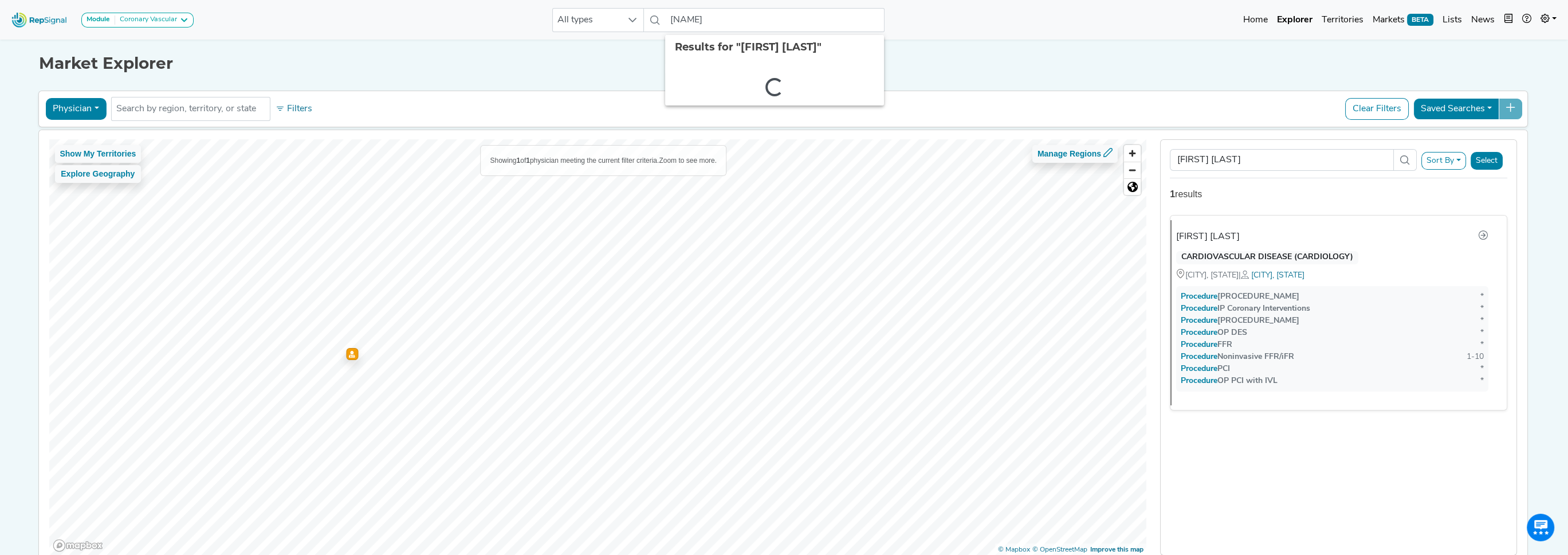 click on "Mapbox © OpenStreetMap Improve this map [NAME] Sort By RepSignal Annual Procedure Volume Estimate Coronary Angiography IP Coronary Interventions Coronary IVUS & OCT OP DES FFR Noninvasive FFR/iFR PCI OP PCI with IVL Total Procedures Select 1 results [NAME] [SPECIALTY] MORGAN HILL, CA | [CITY], [STATE]" at bounding box center [784, 308] 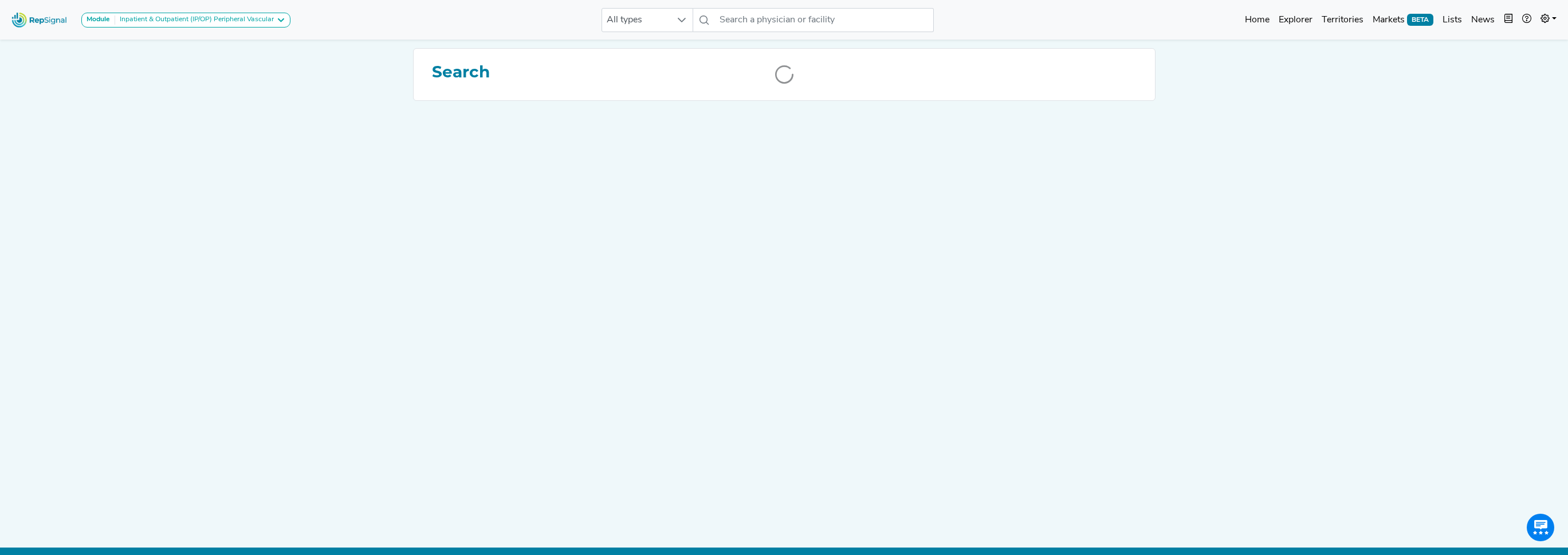scroll, scrollTop: 0, scrollLeft: 0, axis: both 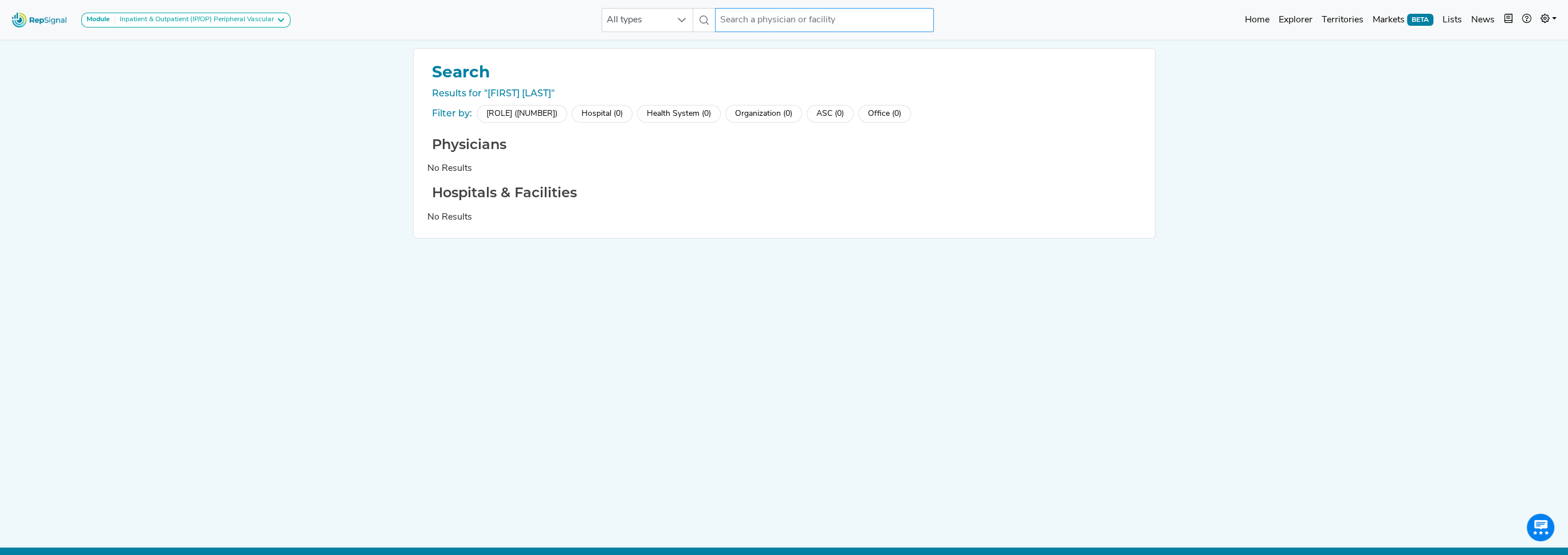 click at bounding box center [824, 20] 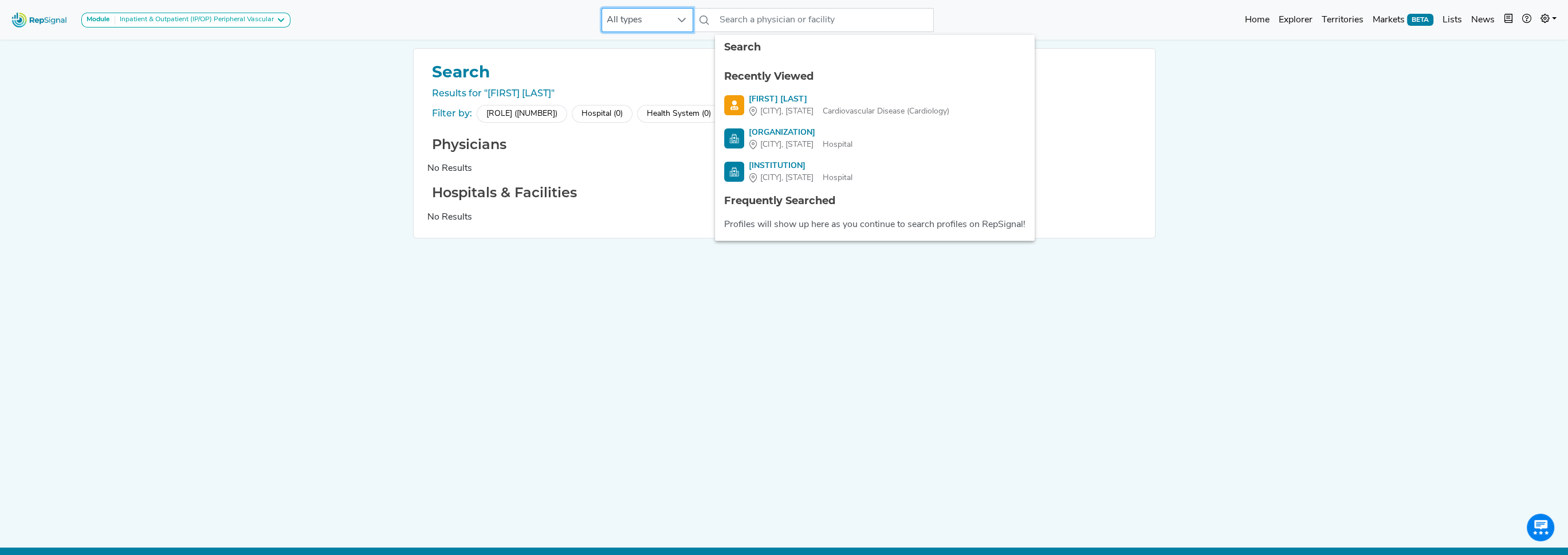 click on "All types" at bounding box center (636, 20) 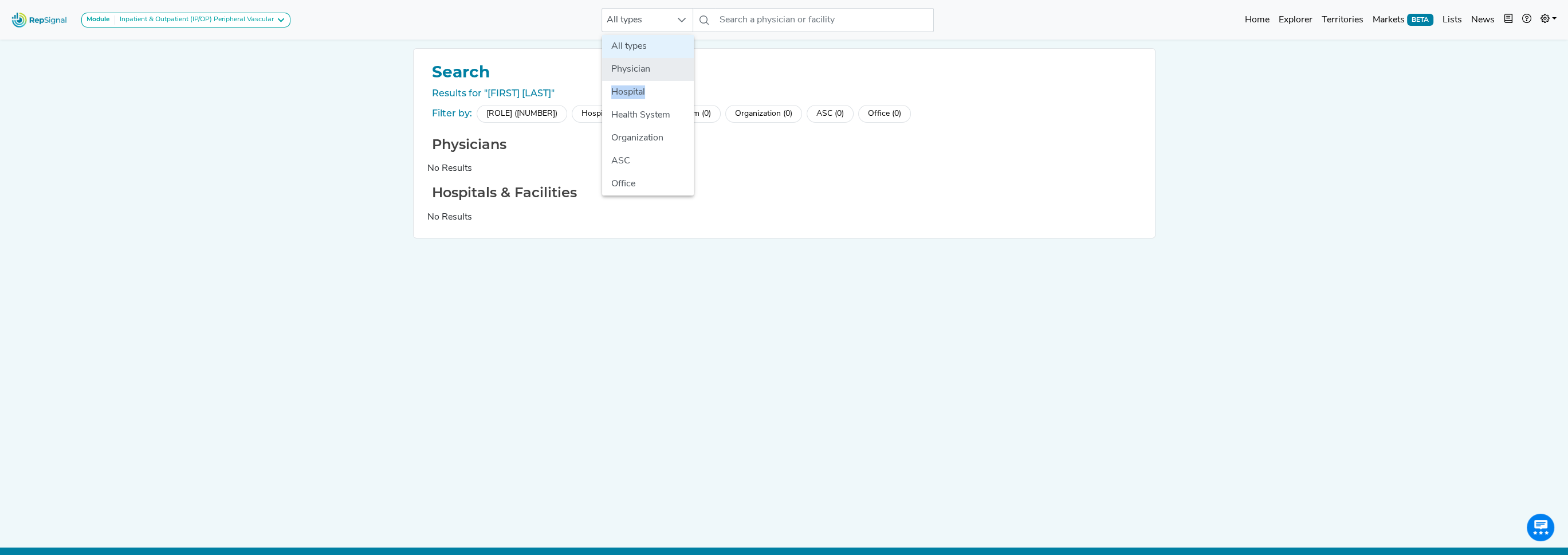 drag, startPoint x: 651, startPoint y: 91, endPoint x: 647, endPoint y: 76, distance: 15.524175 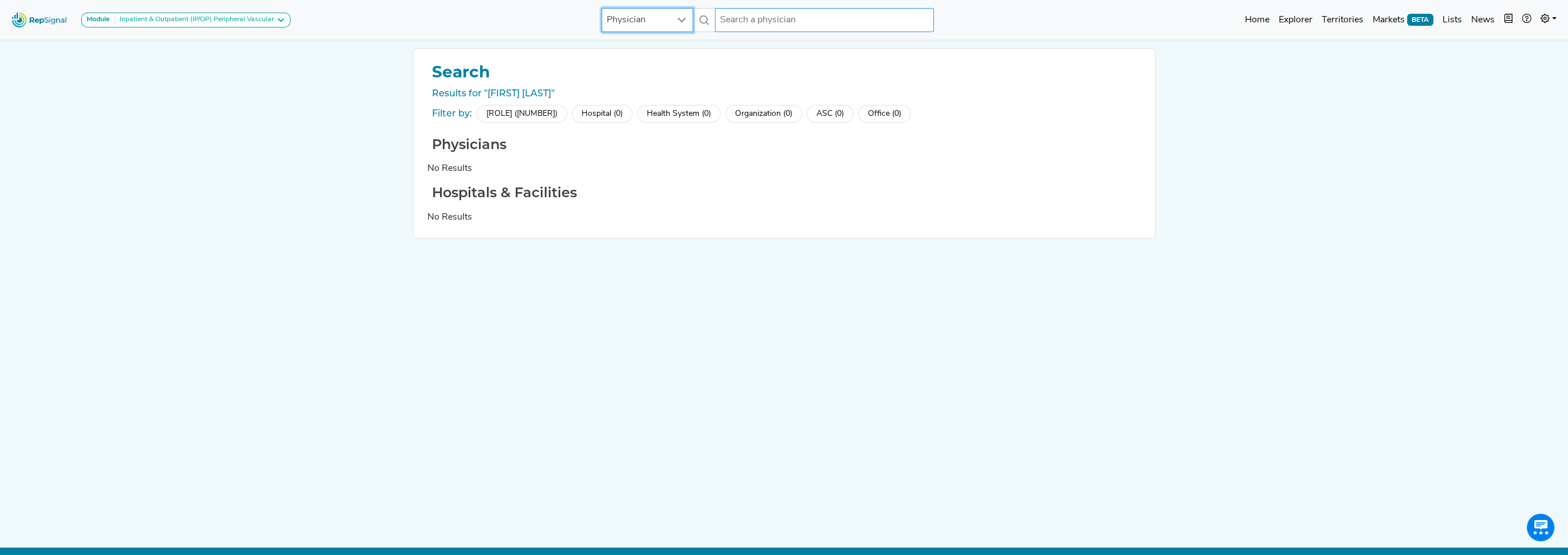click at bounding box center (824, 20) 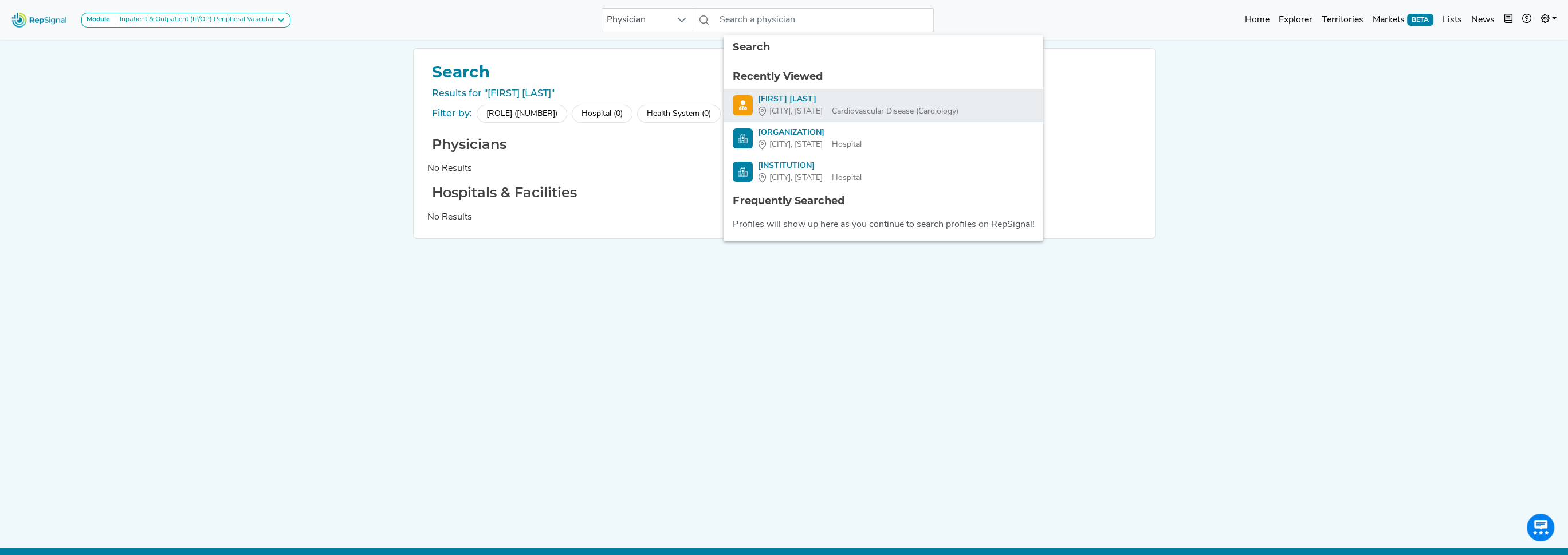 click on "[FIRST] [LAST]" at bounding box center (858, 99) 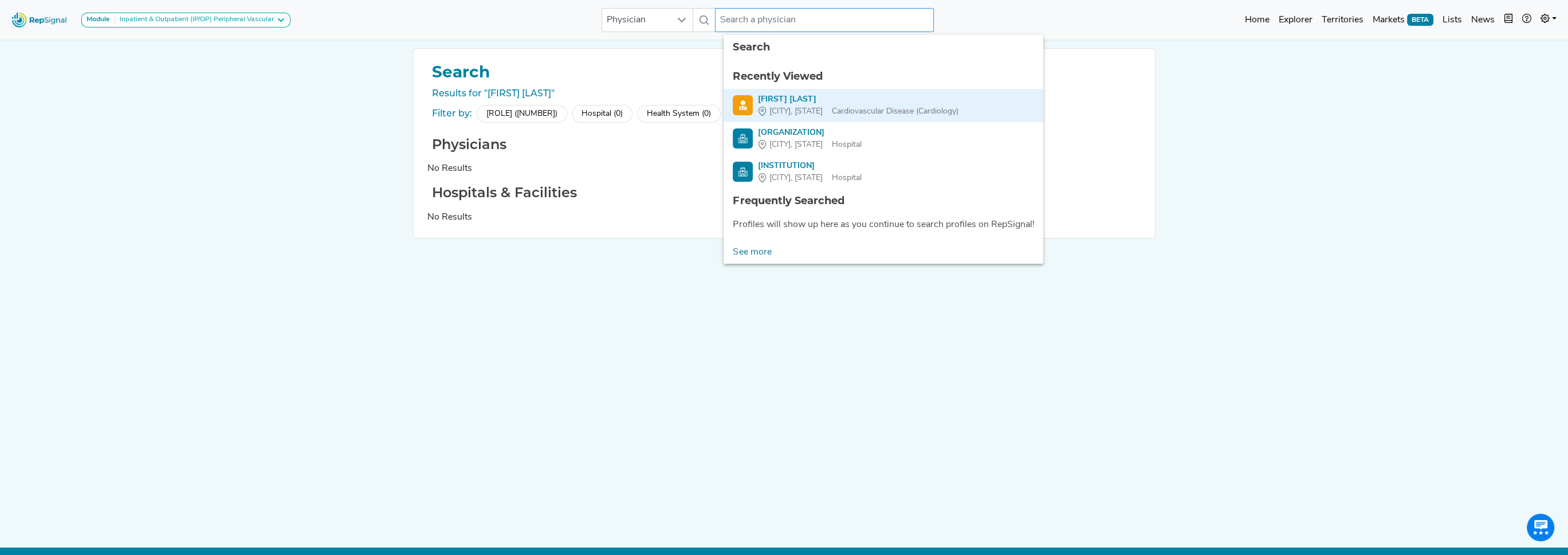 type on "[FIRST] [LAST]" 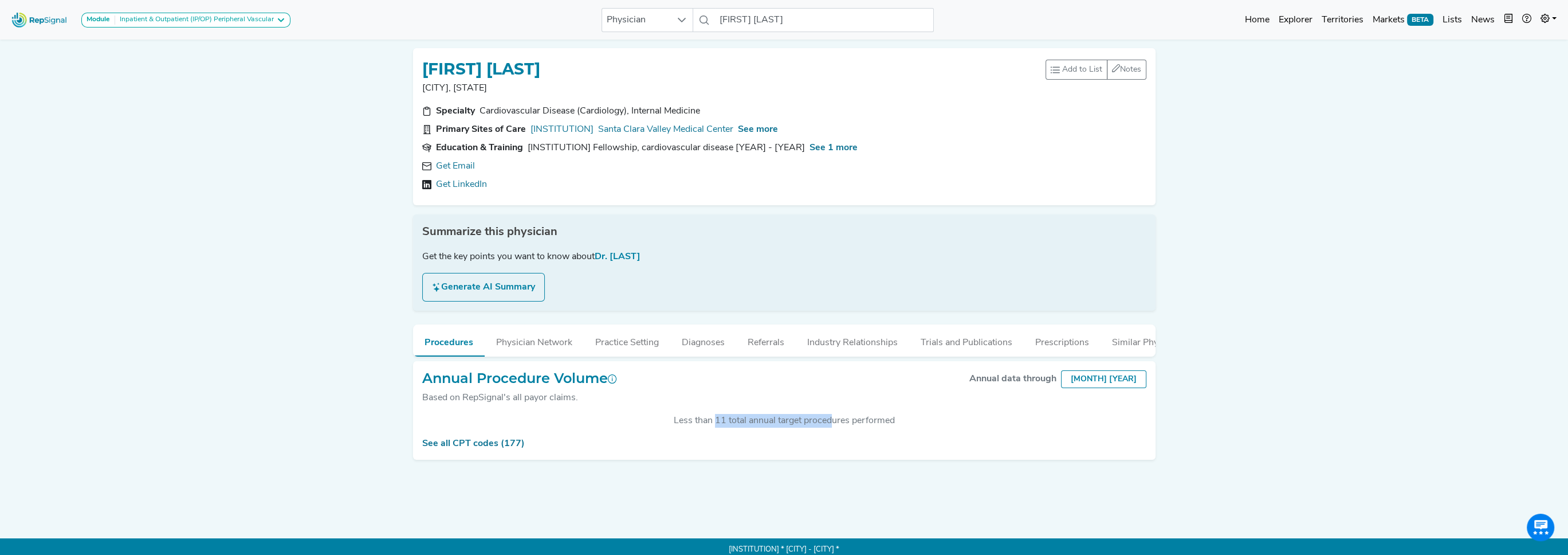 drag, startPoint x: 704, startPoint y: 424, endPoint x: 818, endPoint y: 433, distance: 114.3547 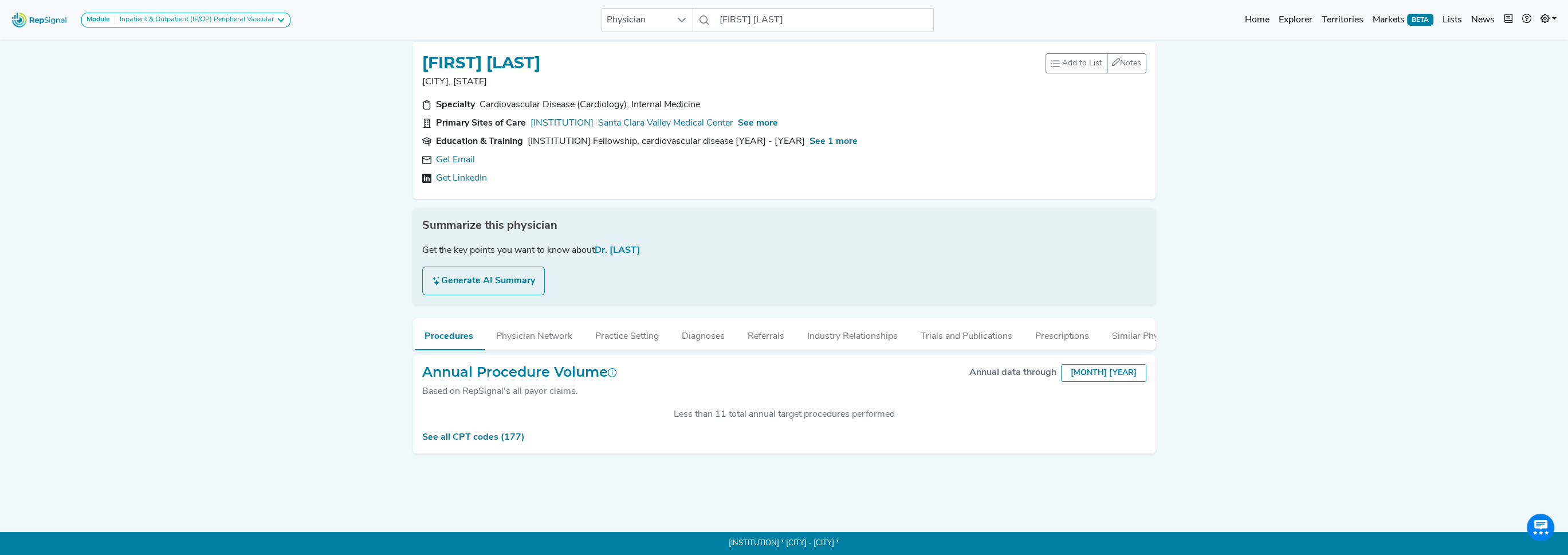 scroll, scrollTop: 14, scrollLeft: 9, axis: both 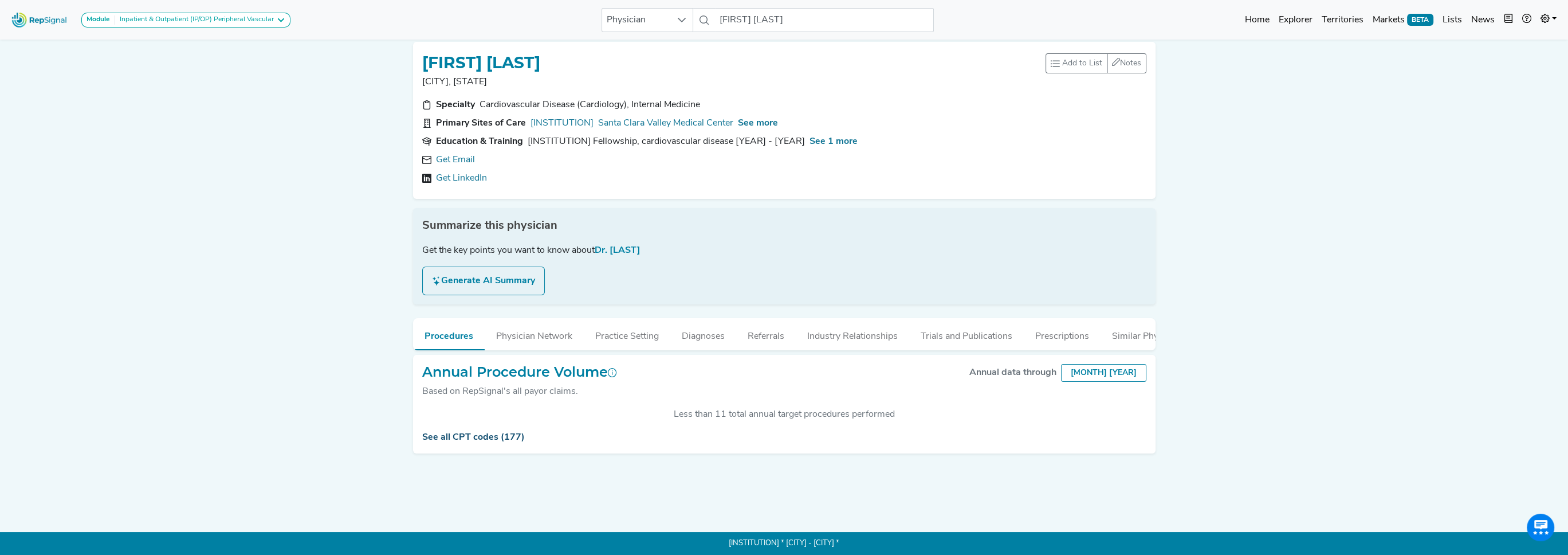 click on "See all CPT codes (177)" at bounding box center (473, 437) 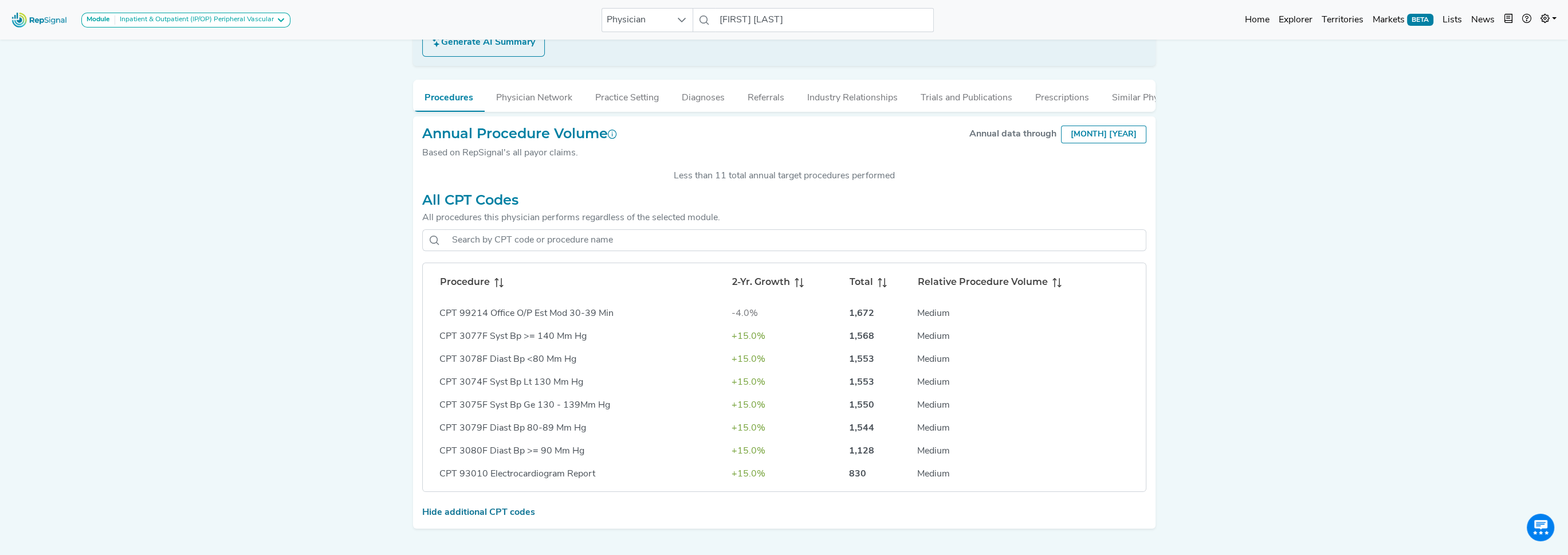 scroll, scrollTop: 220, scrollLeft: 9, axis: both 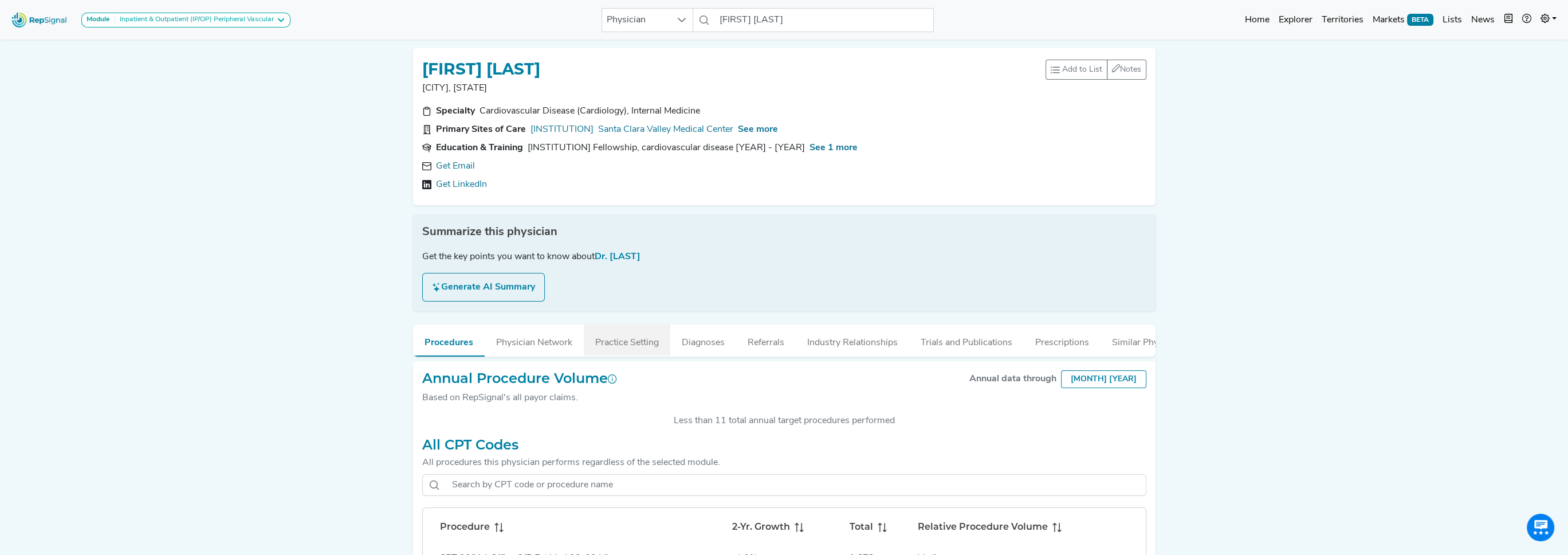 click on "Practice Setting" at bounding box center (627, 340) 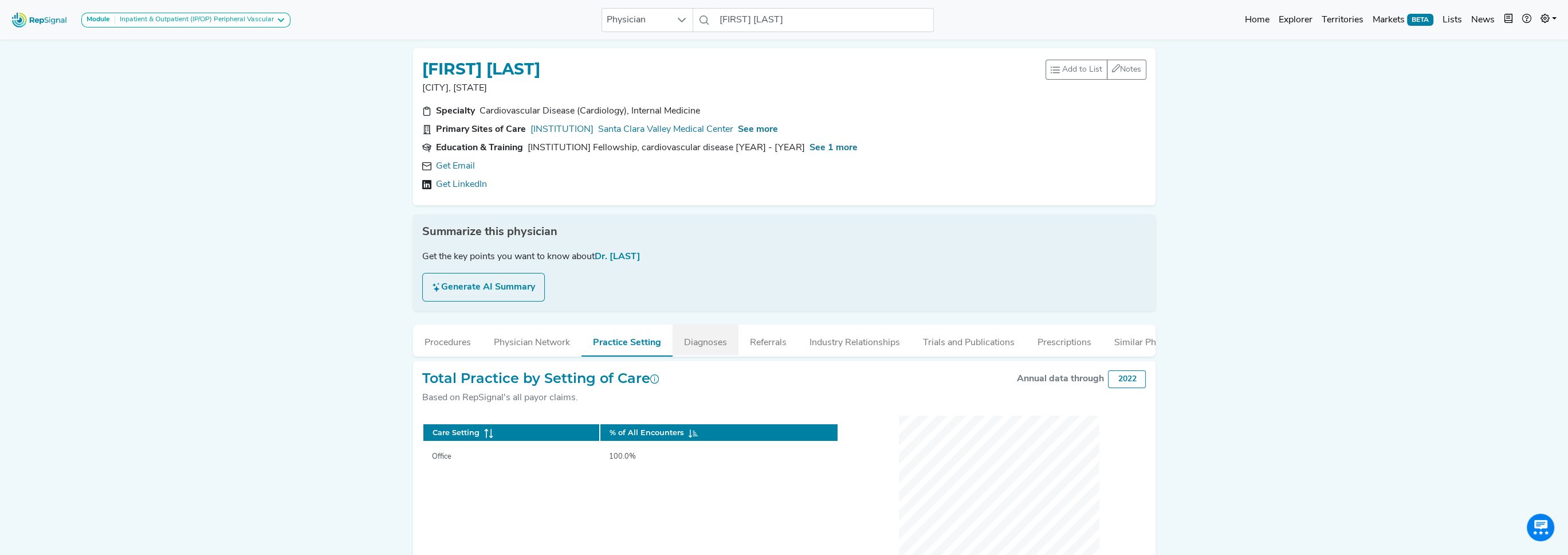 click on "Diagnoses" at bounding box center [705, 340] 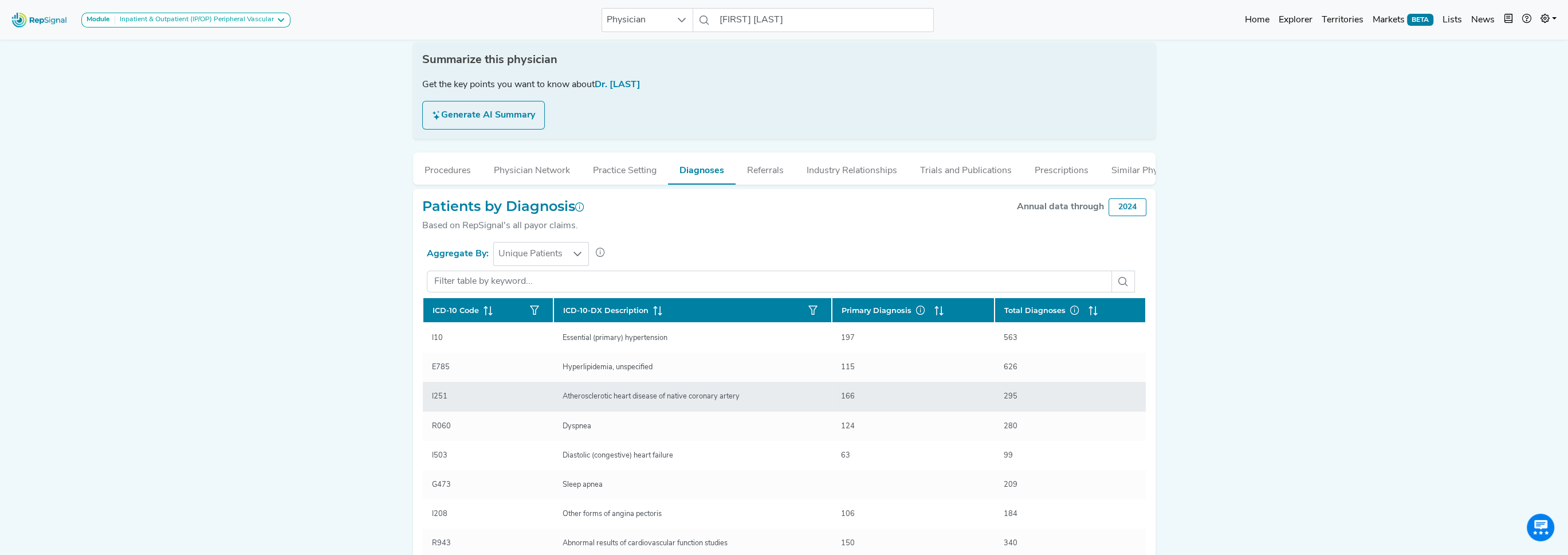 scroll, scrollTop: 172, scrollLeft: 9, axis: both 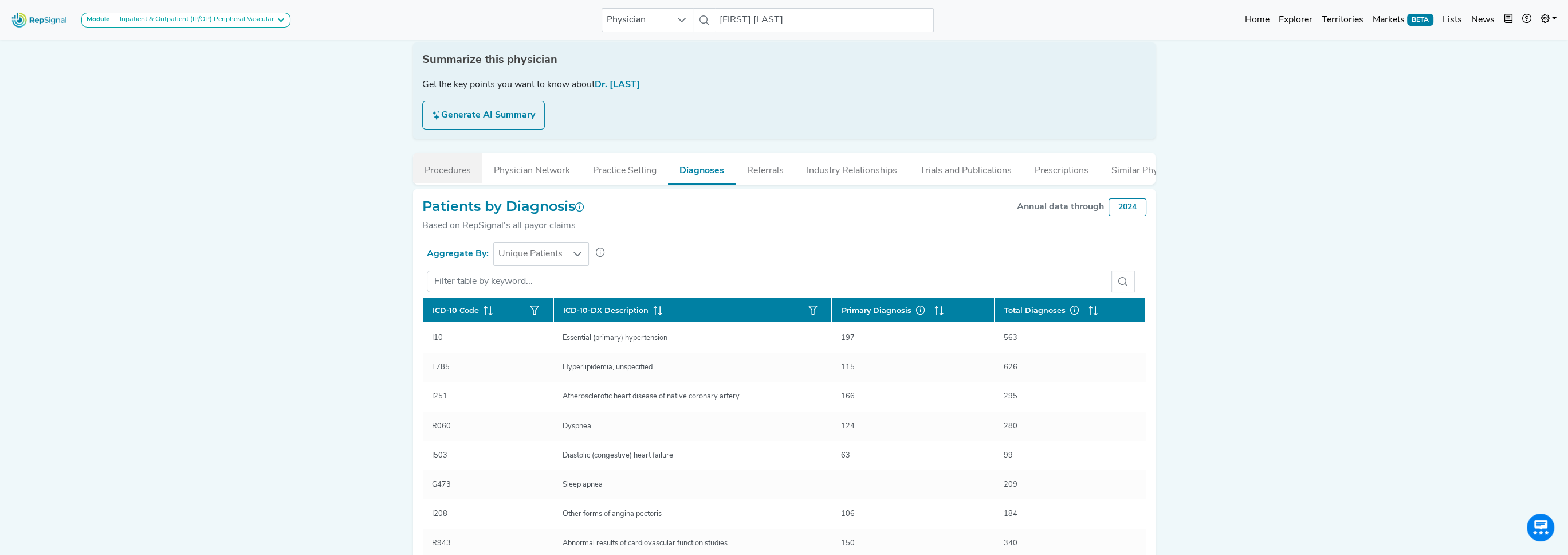 click on "Procedures" at bounding box center (447, 168) 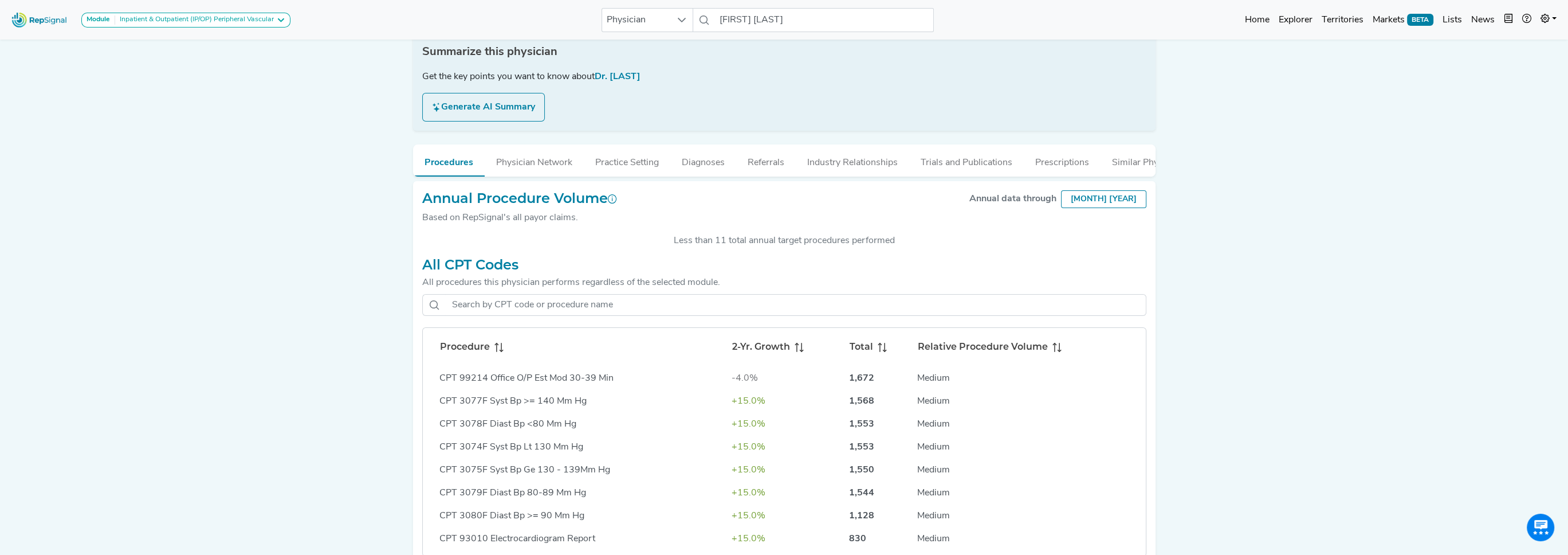 scroll, scrollTop: 162, scrollLeft: 9, axis: both 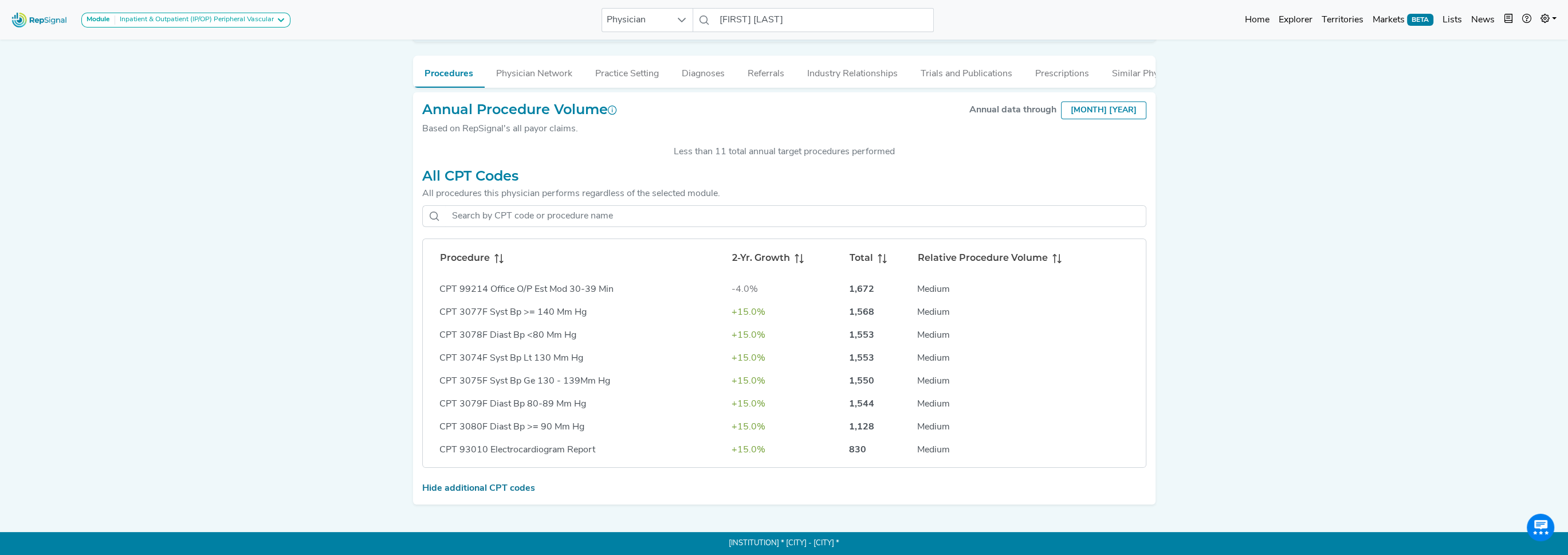 click on "[CPT_CODE] [PROCEDURE_NAME]" 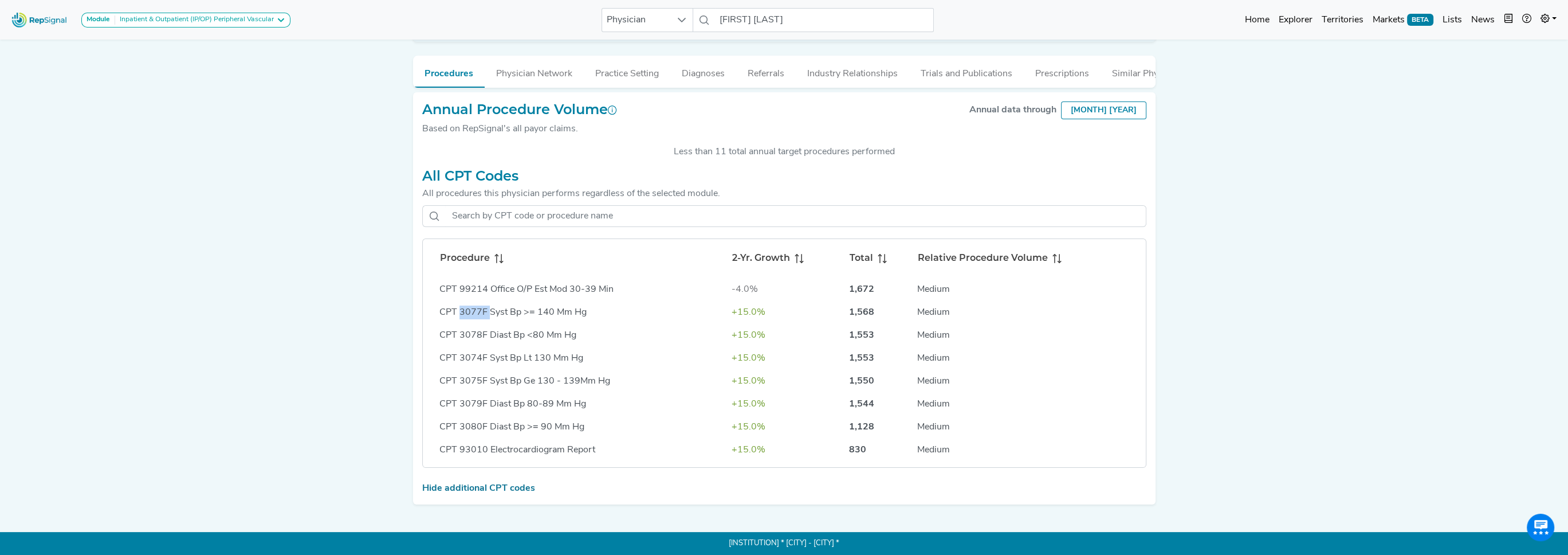 click on "[CPT_CODE] [PROCEDURE_NAME]" 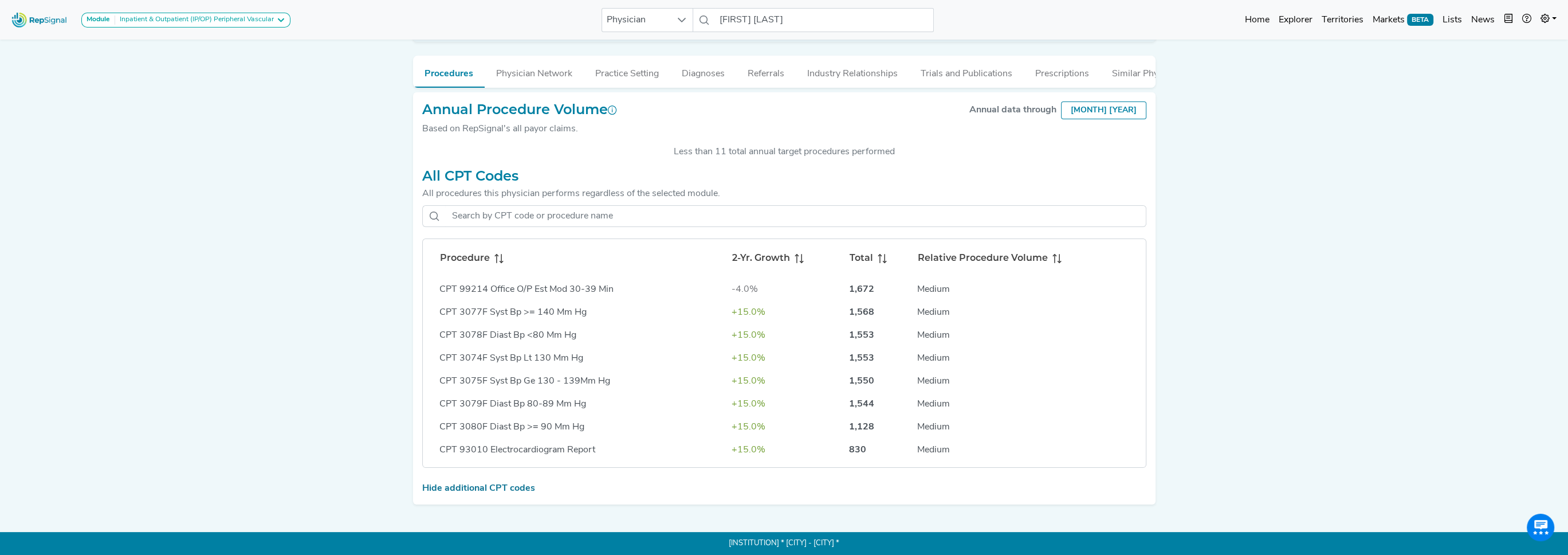 click on "CPT 3078F Diast Bp <80 Mm Hg" 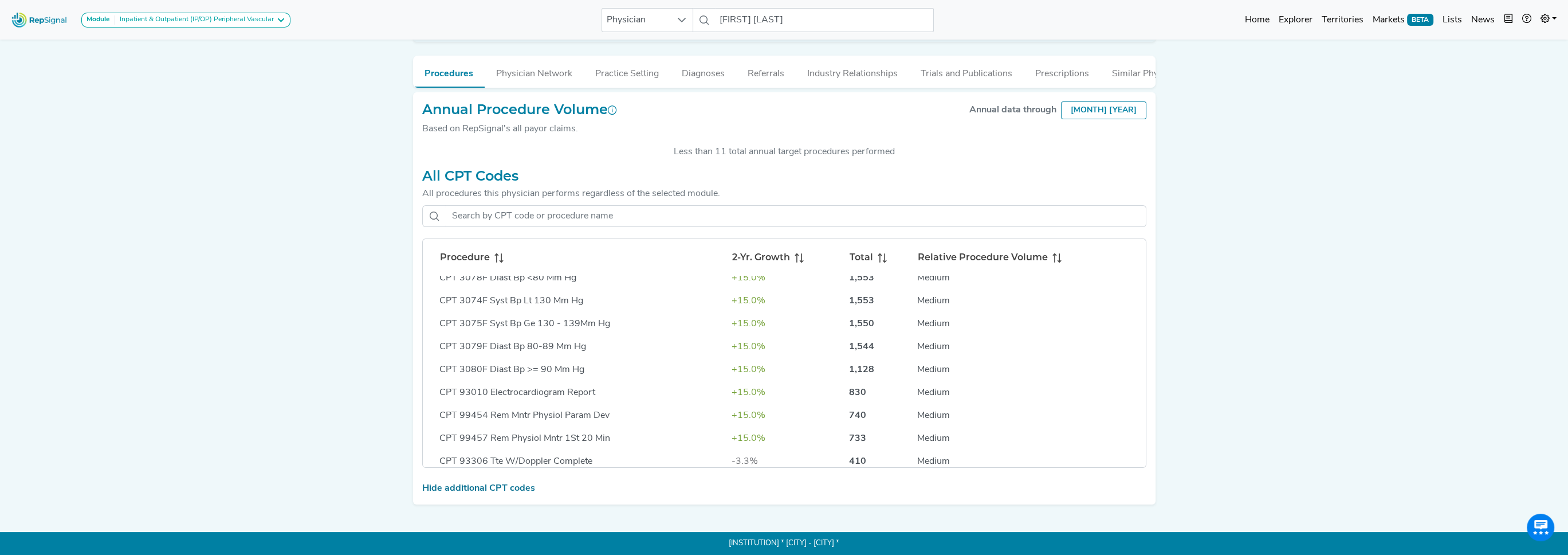 click on "CPT 93010 Electrocardiogram Report" 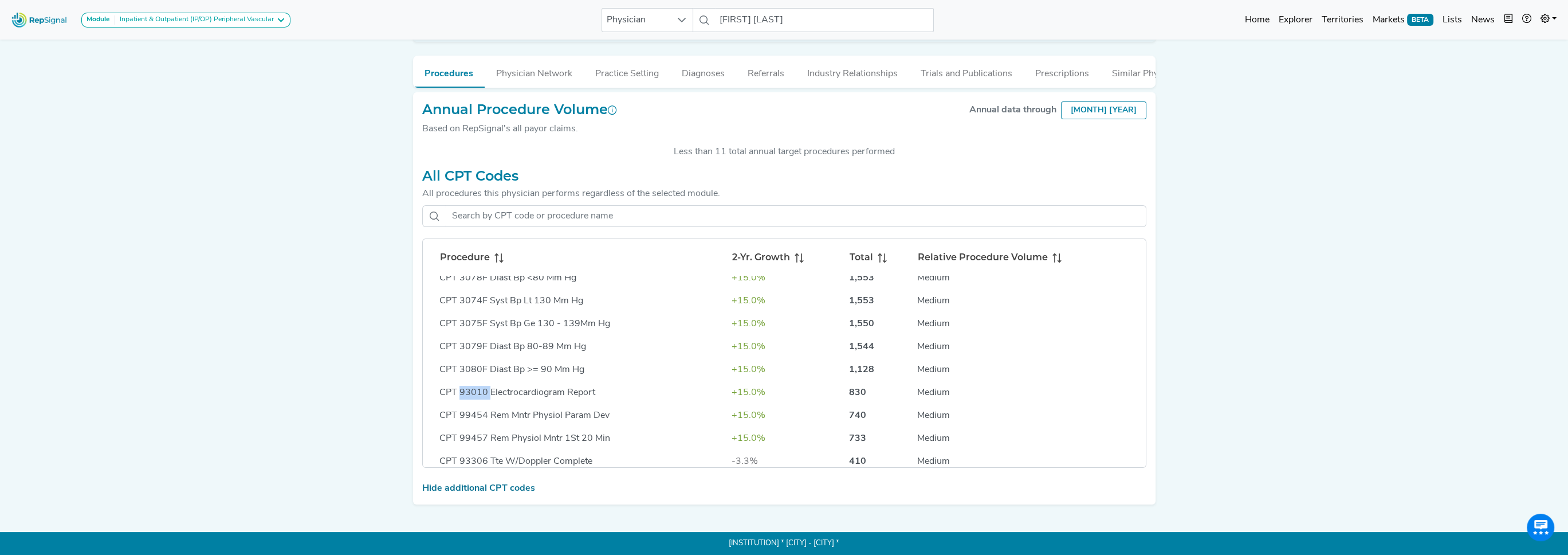 click on "CPT 93010 Electrocardiogram Report" 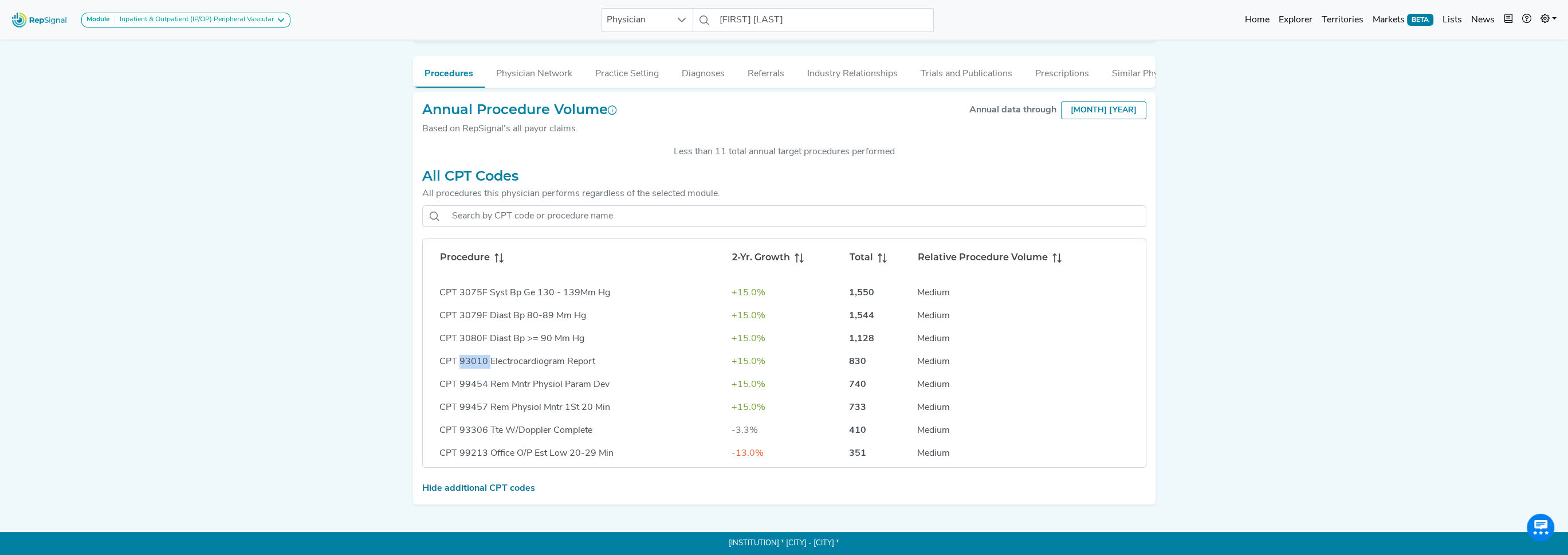 scroll, scrollTop: 0, scrollLeft: 0, axis: both 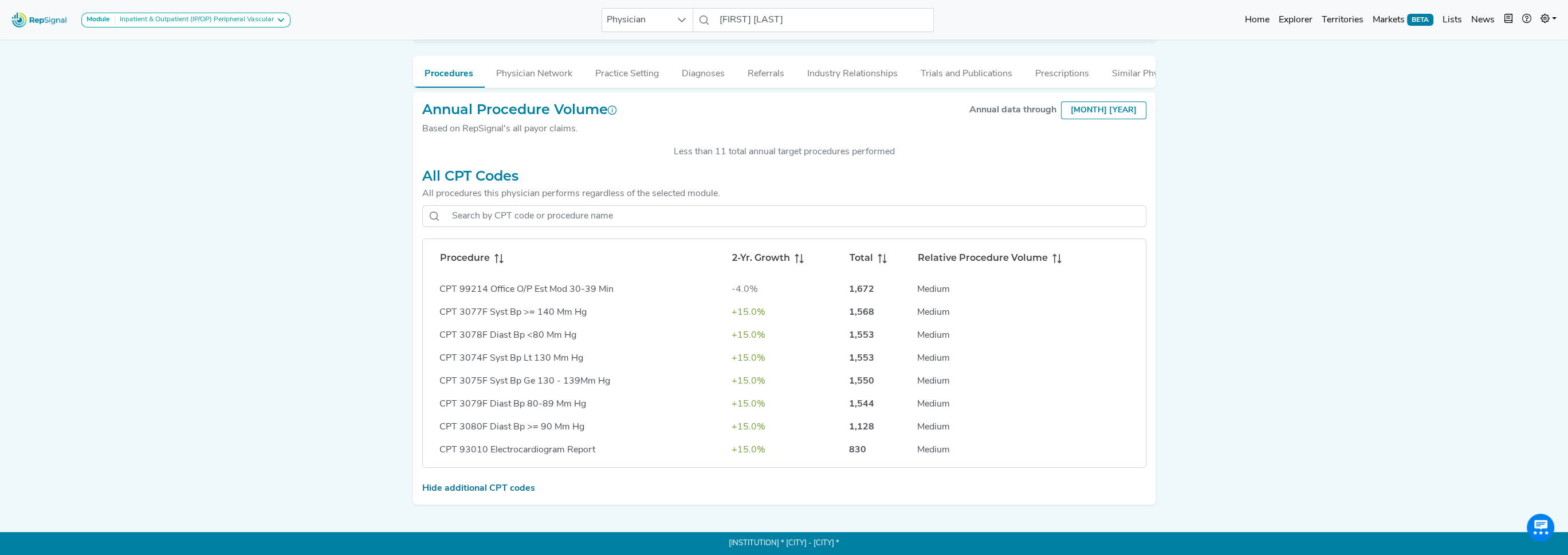 click on "CPT 3075F Syst Bp Ge 130 - 139Mm Hg" 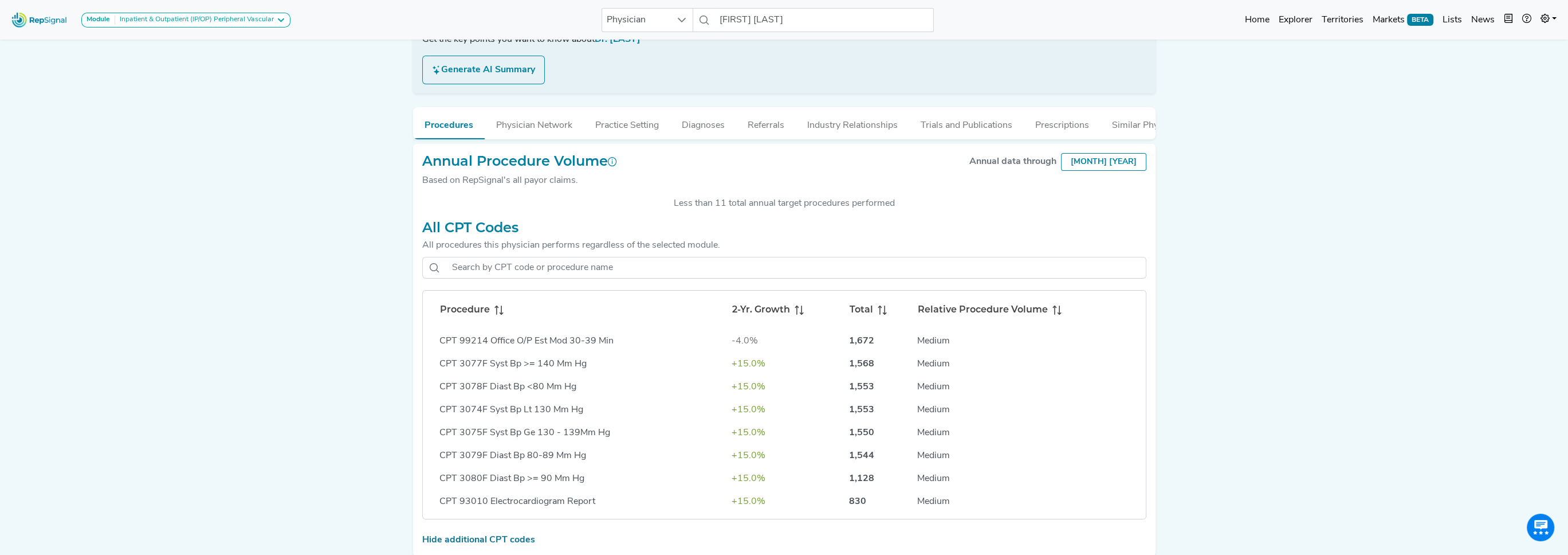 scroll, scrollTop: 220, scrollLeft: 9, axis: both 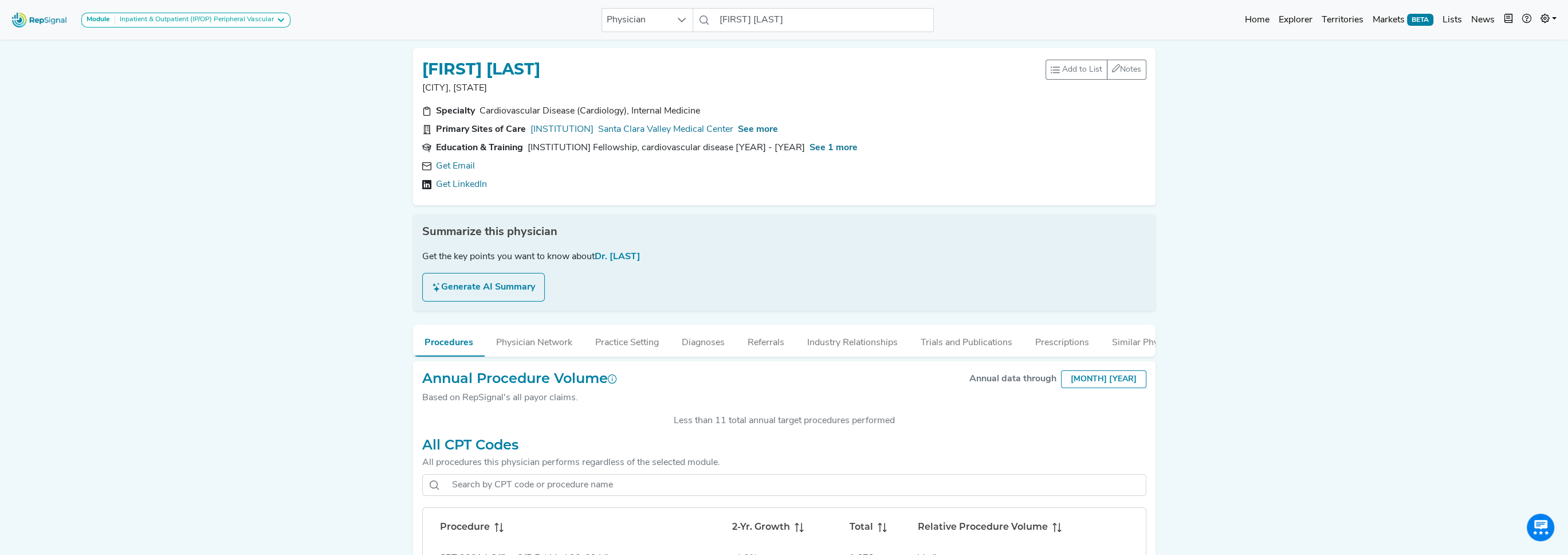 click on "Module Inpatient & Outpatient (IP/OP) Peripheral Vascular Cardiac Rhythm Management & Electrophysiology Coronary Vascular Inpatient & Outpatient (IP/OP) Peripheral Vascular Inpatient (IP) Peripheral Vascular Outpatient (OP) Peripheral Vascular Structural Heart & Vascular Interventions Physician Anuradha Chirala No results found  Home   Explorer   Territories   Markets  BETA  Lists   News  new notes My Account Logout ANURADHA CHIRALA Morgan Hill, CA  Add to List  Recent Lists: Starred Physicians  Create New List   Save   Notes  0  unread notes Specialty Cardiovascular Disease (Cardiology), Internal Medicine Primary Sites of Care South Bay Cardiovascular Center   Santa Clara Valley Medical Center   See more Education & Training Washington University/B-Jh/Slch Consortium Fellowship, cardiovascular disease 1993 - 1996  See 1 more   Get Email   Get LinkedIn  Summarize this physician  Get the key points you want to know about  Dr. Anuradha Chirala  Generate AI Summary   Procedures  Physician Network  Diagnoses 92" at bounding box center [784, 412] 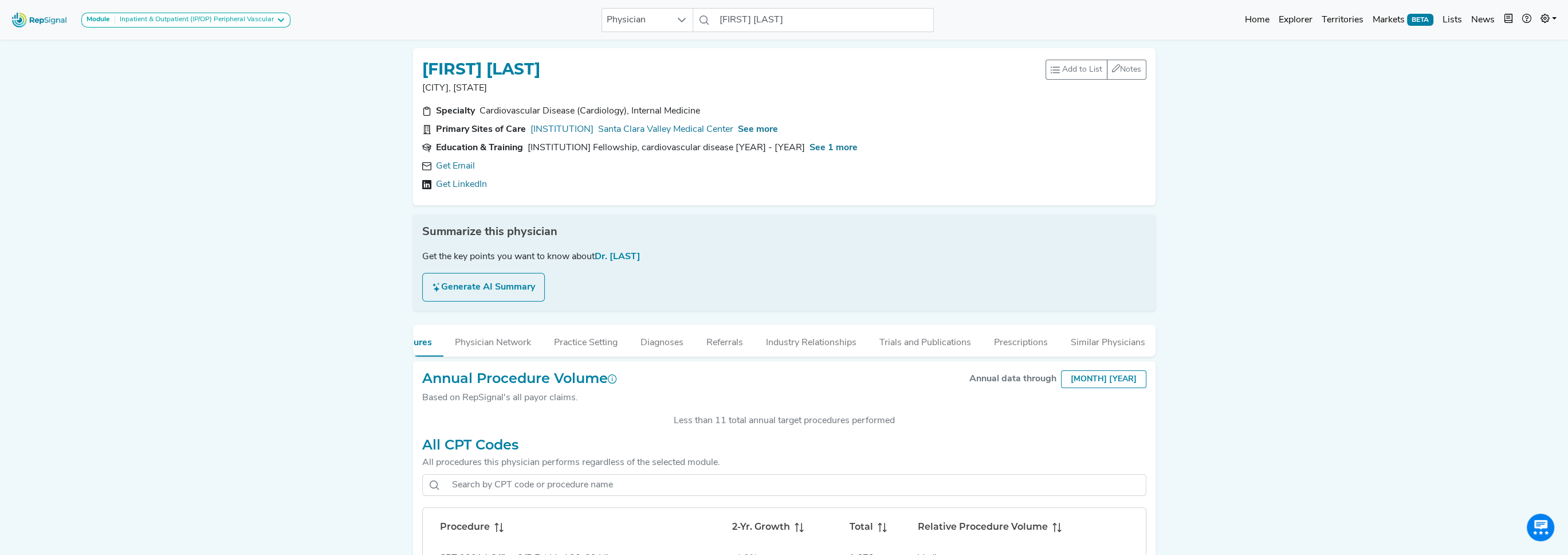 scroll, scrollTop: 0, scrollLeft: 0, axis: both 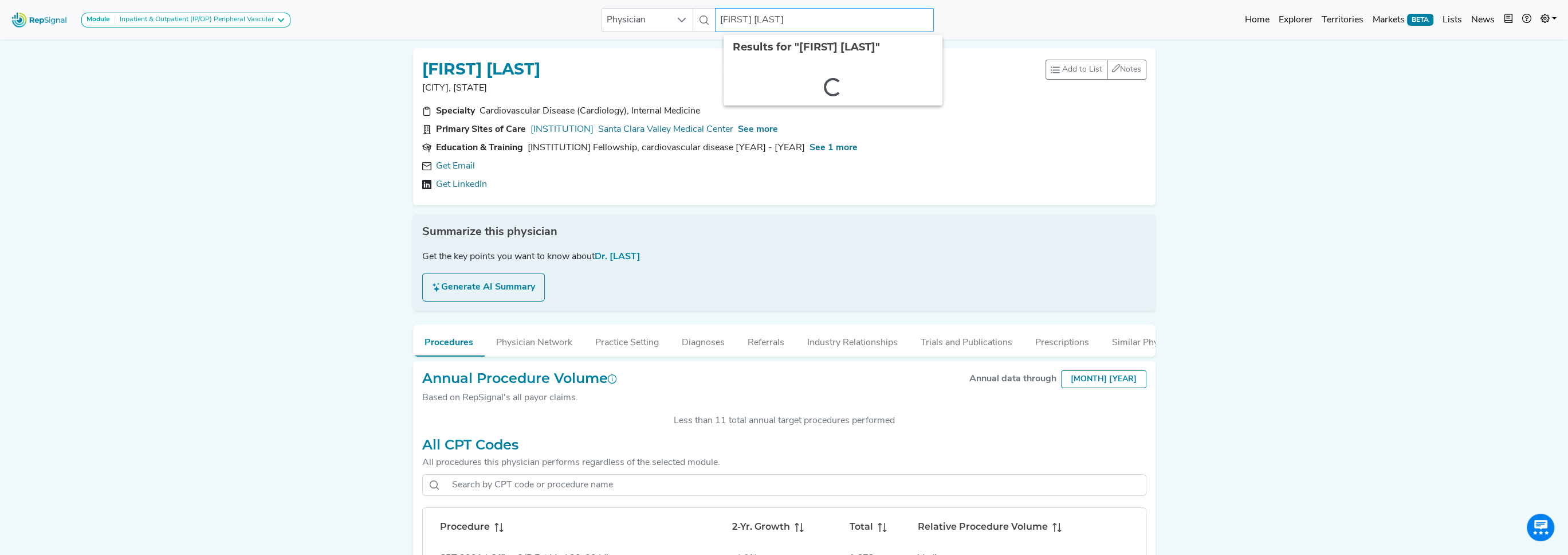 click on "[FIRST] [LAST]" at bounding box center (824, 20) 